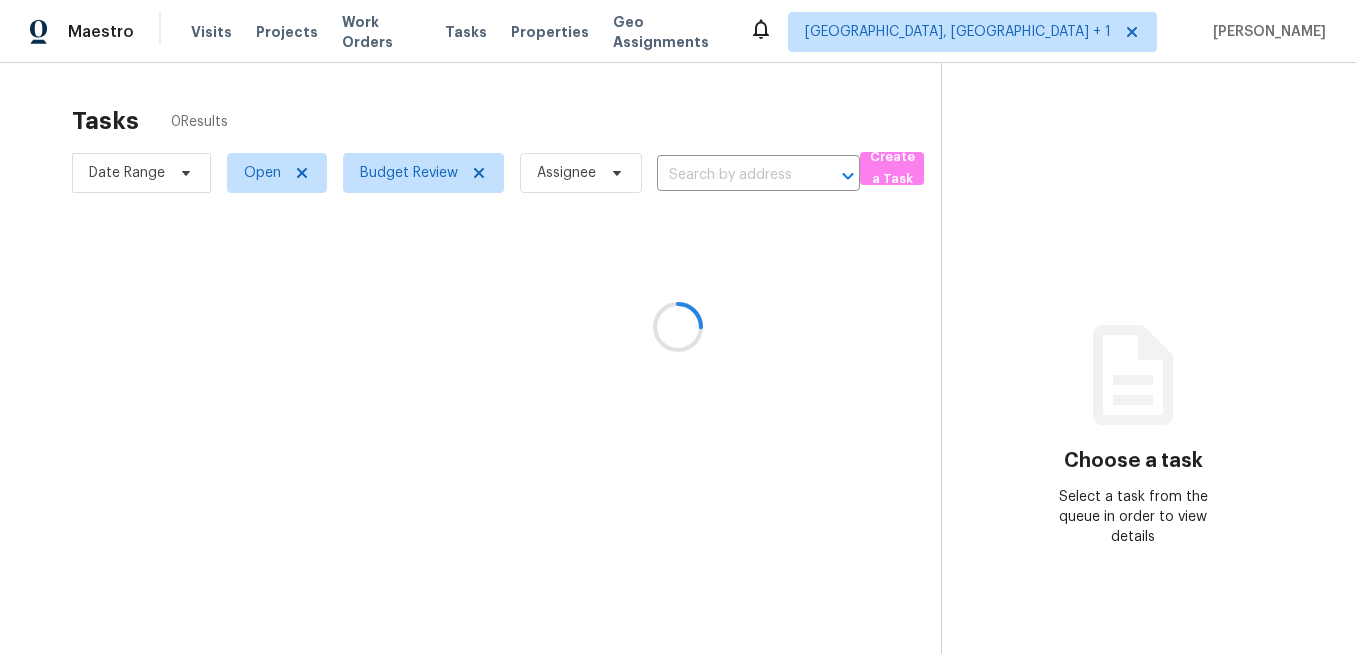 scroll, scrollTop: 0, scrollLeft: 0, axis: both 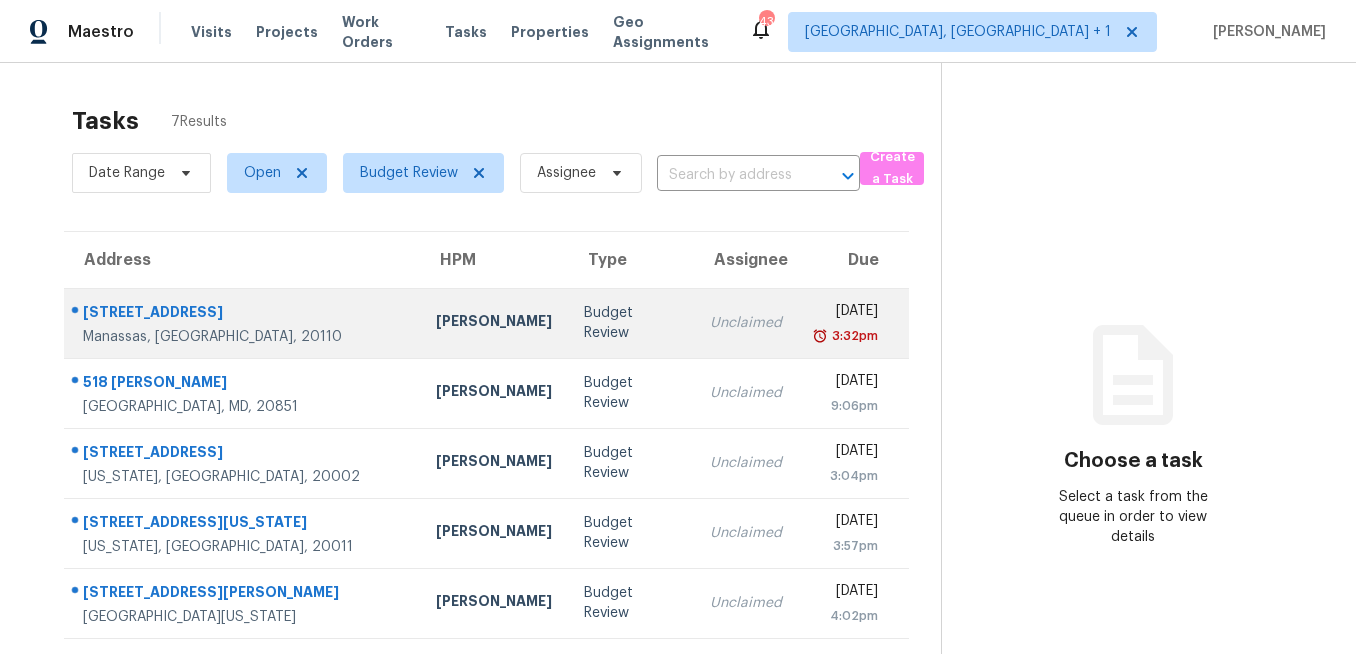 click on "[PERSON_NAME]" at bounding box center (494, 323) 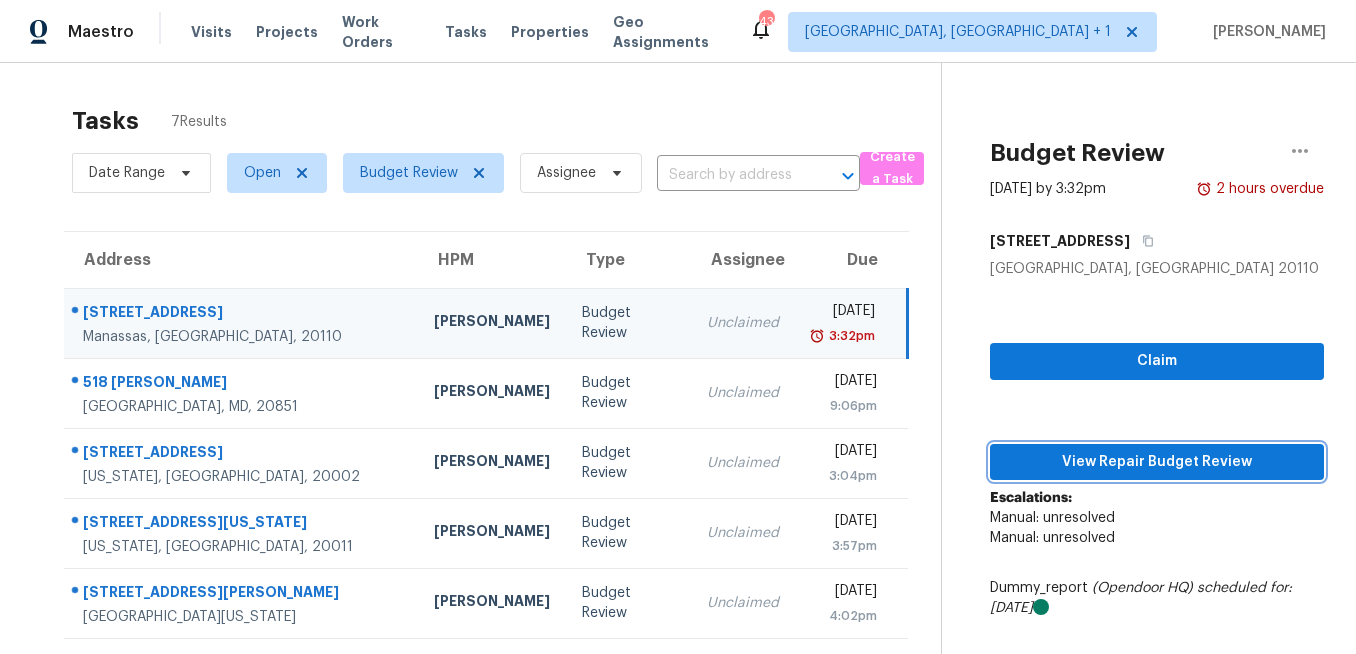 click on "View Repair Budget Review" at bounding box center (1157, 462) 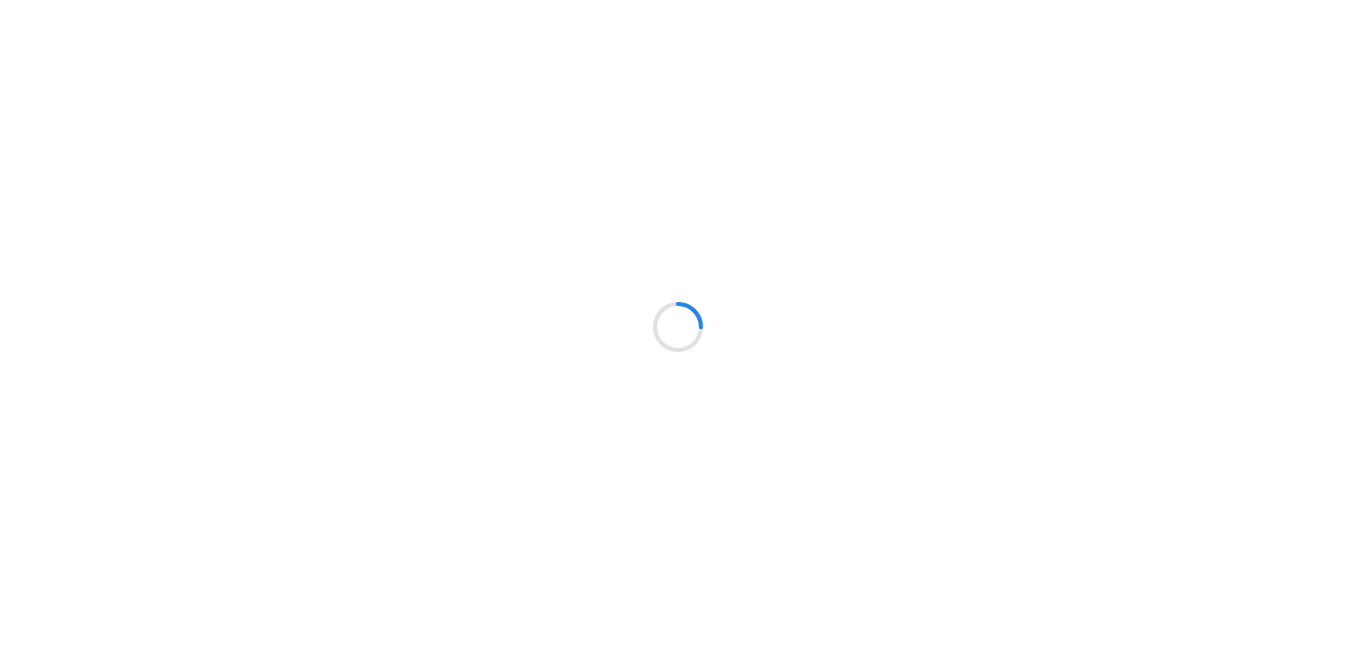 scroll, scrollTop: 0, scrollLeft: 0, axis: both 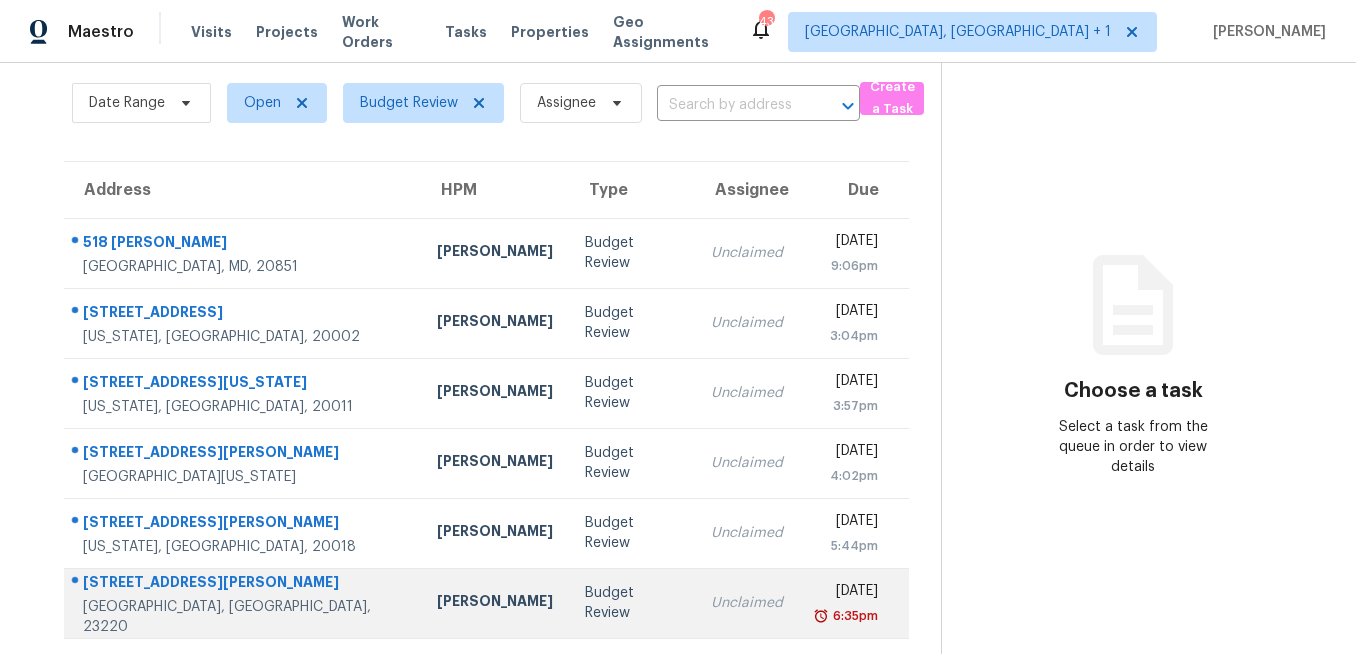 click on "Budget Review" at bounding box center [632, 603] 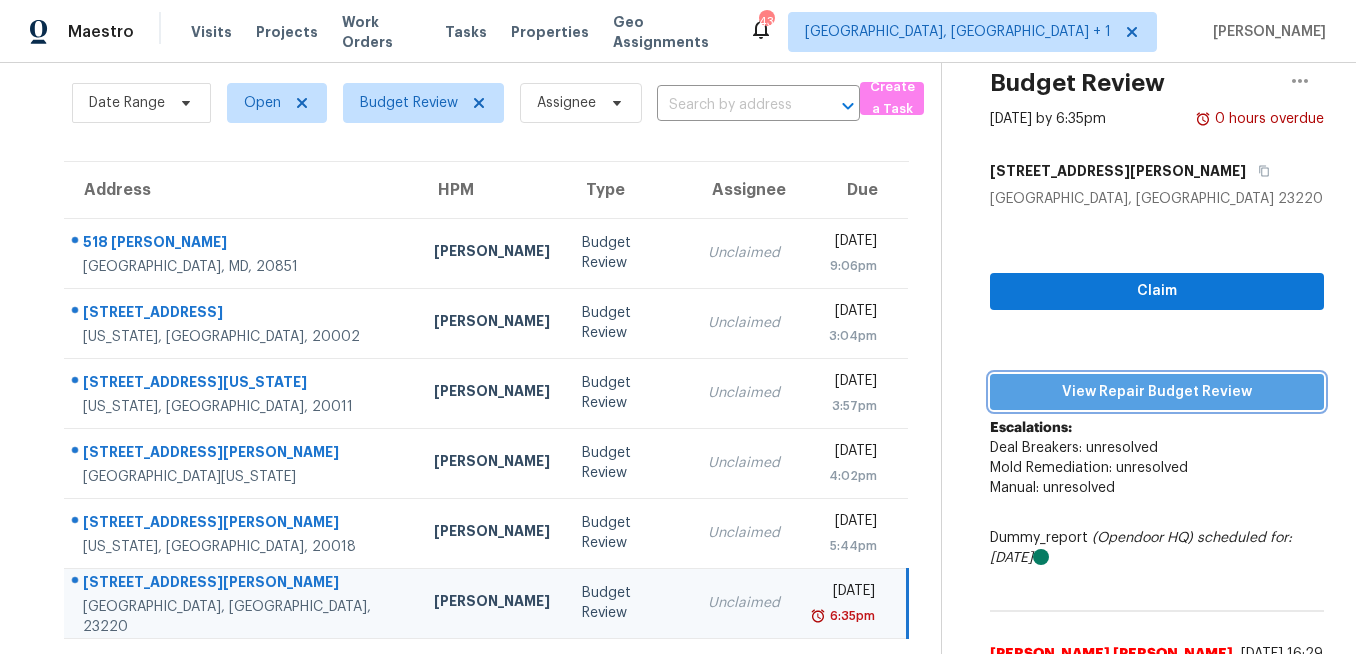 click on "View Repair Budget Review" at bounding box center (1157, 392) 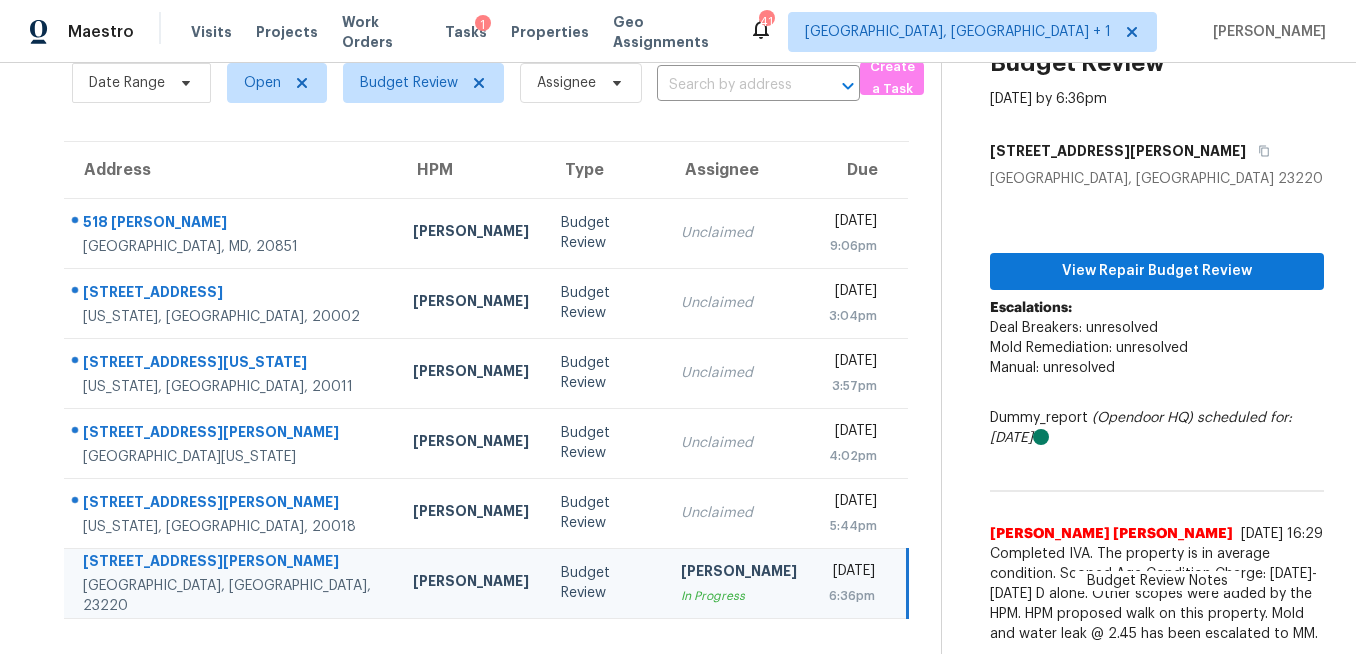 scroll, scrollTop: 0, scrollLeft: 0, axis: both 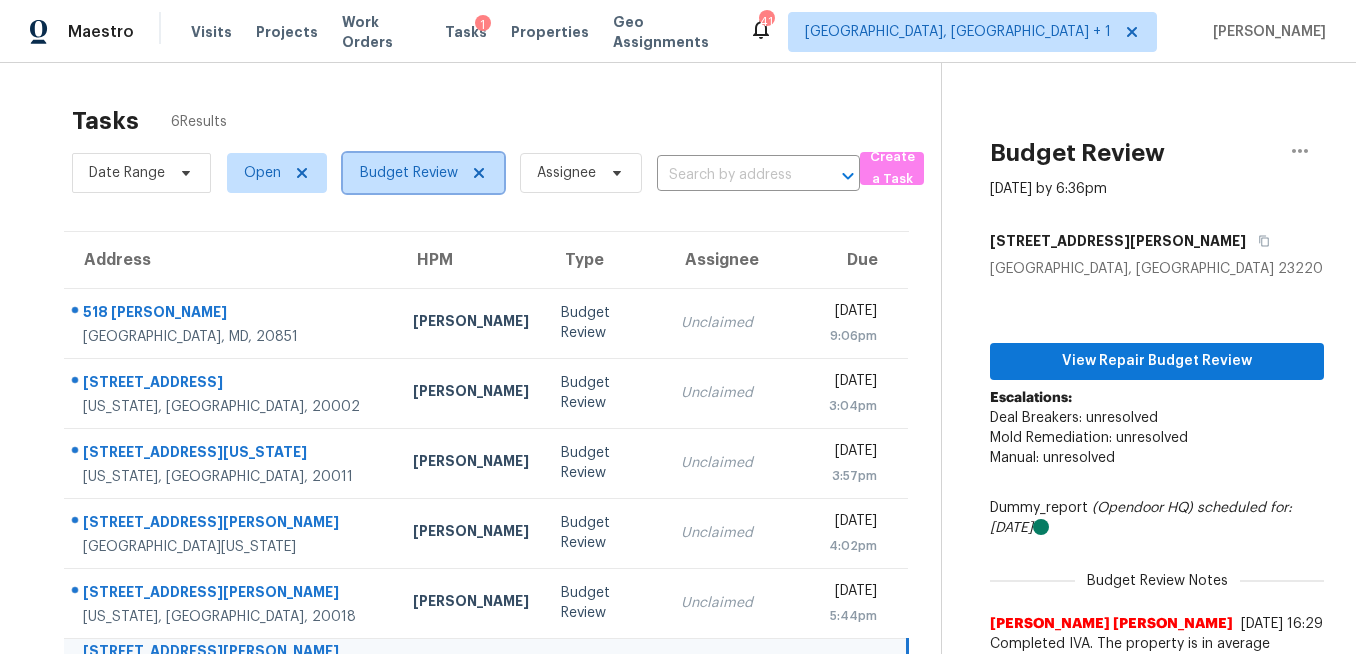 click 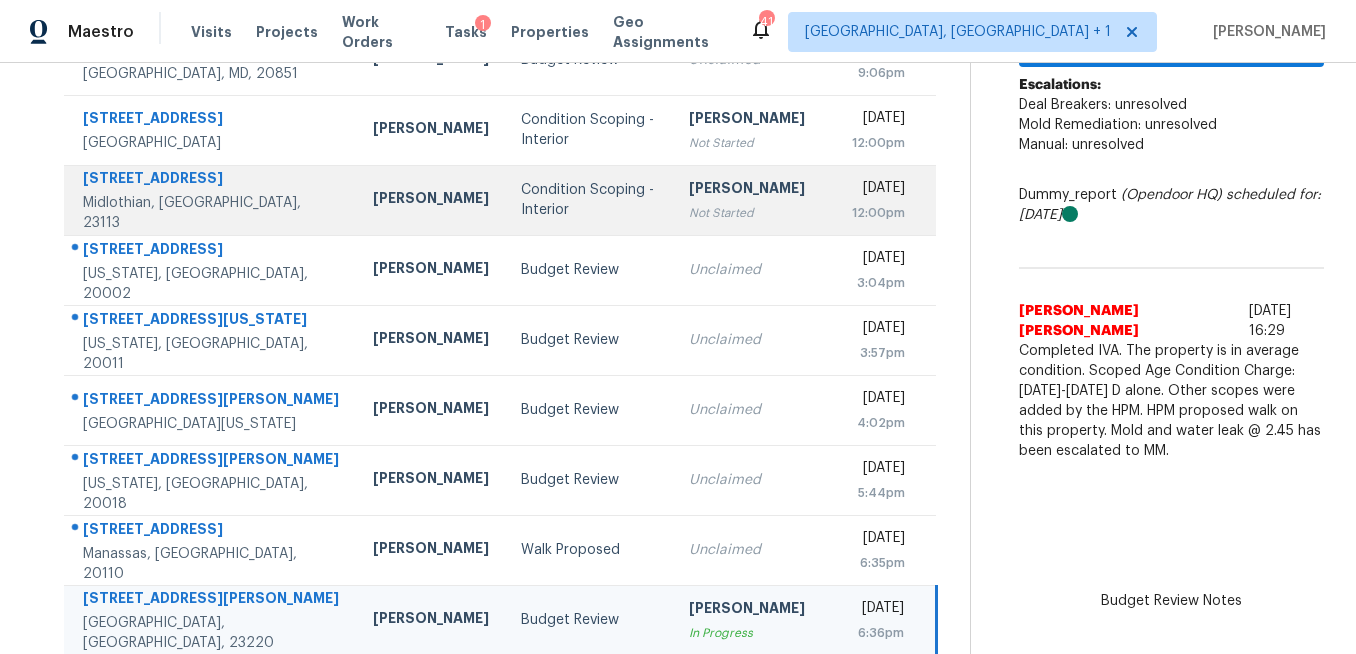 scroll, scrollTop: 350, scrollLeft: 0, axis: vertical 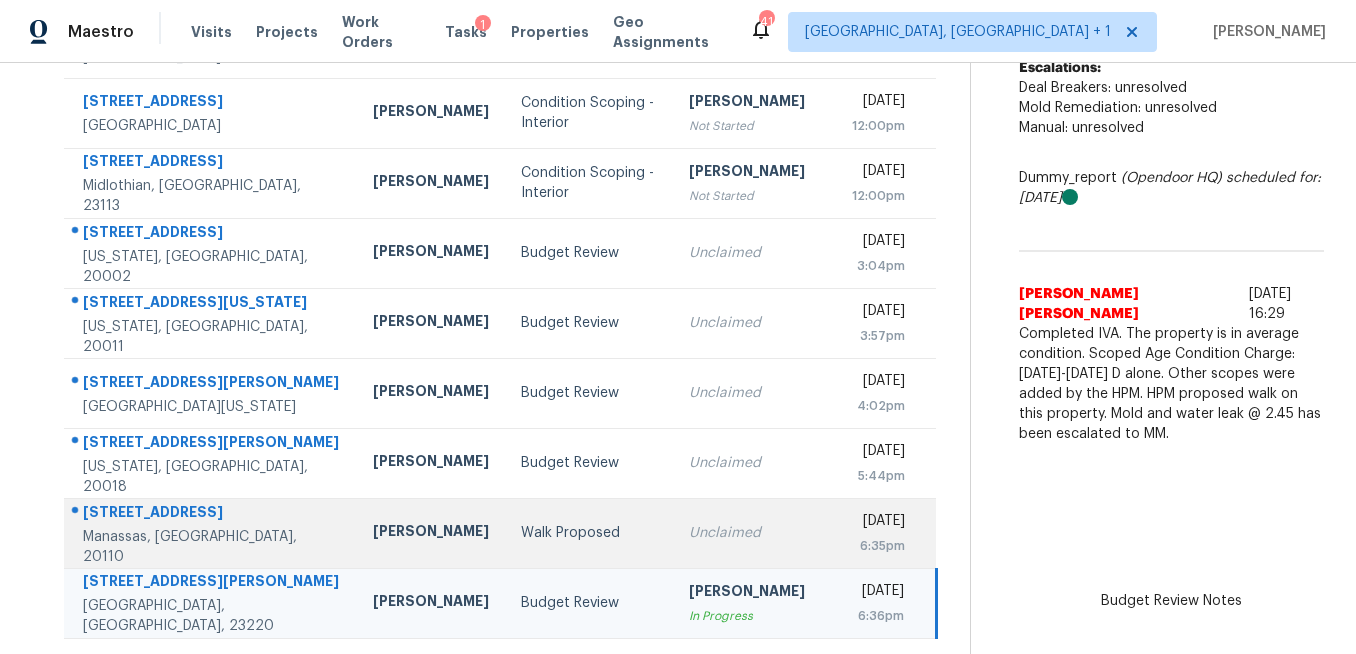 click on "Walk Proposed" at bounding box center [589, 533] 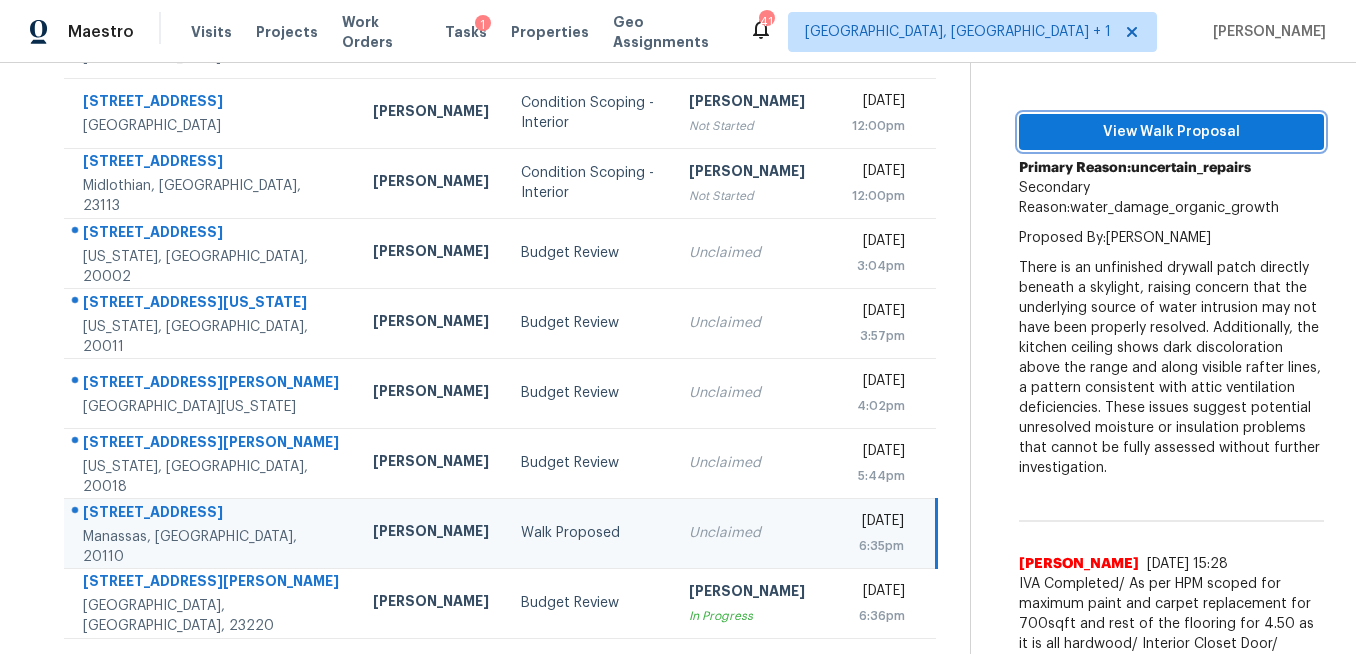 click on "View Walk Proposal" at bounding box center [1171, 132] 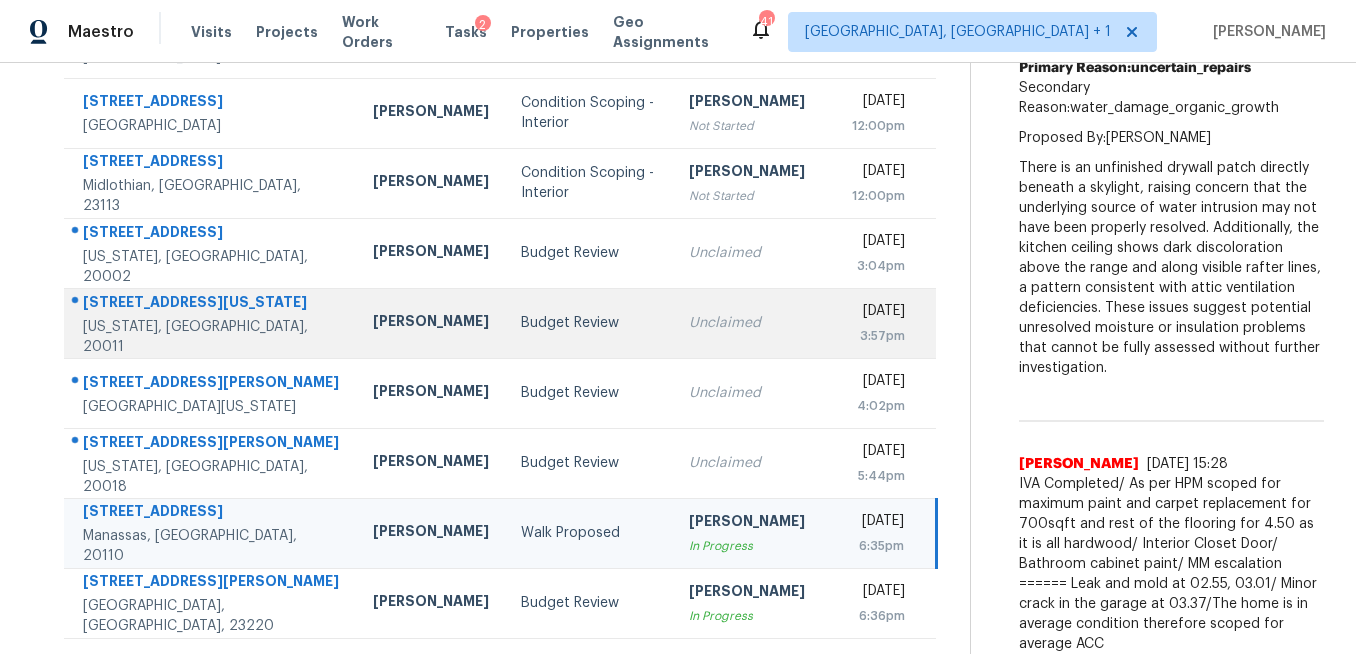 scroll, scrollTop: 88, scrollLeft: 0, axis: vertical 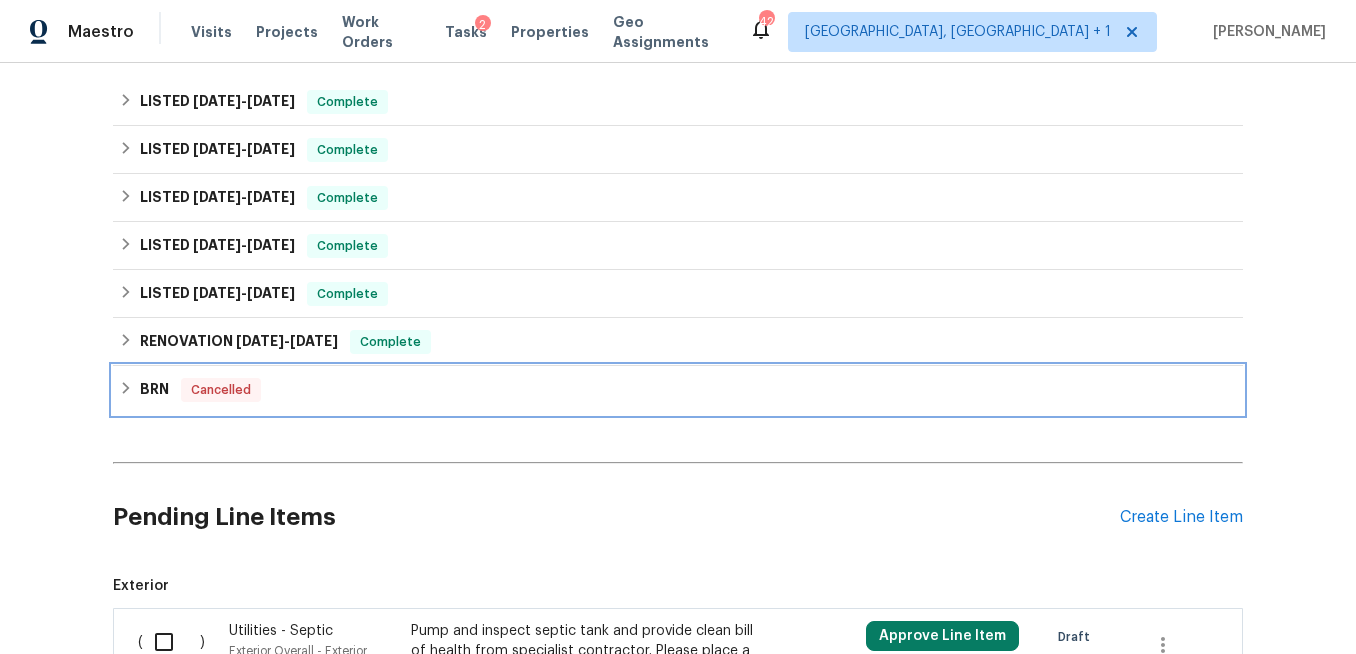 click on "BRN" at bounding box center (154, 390) 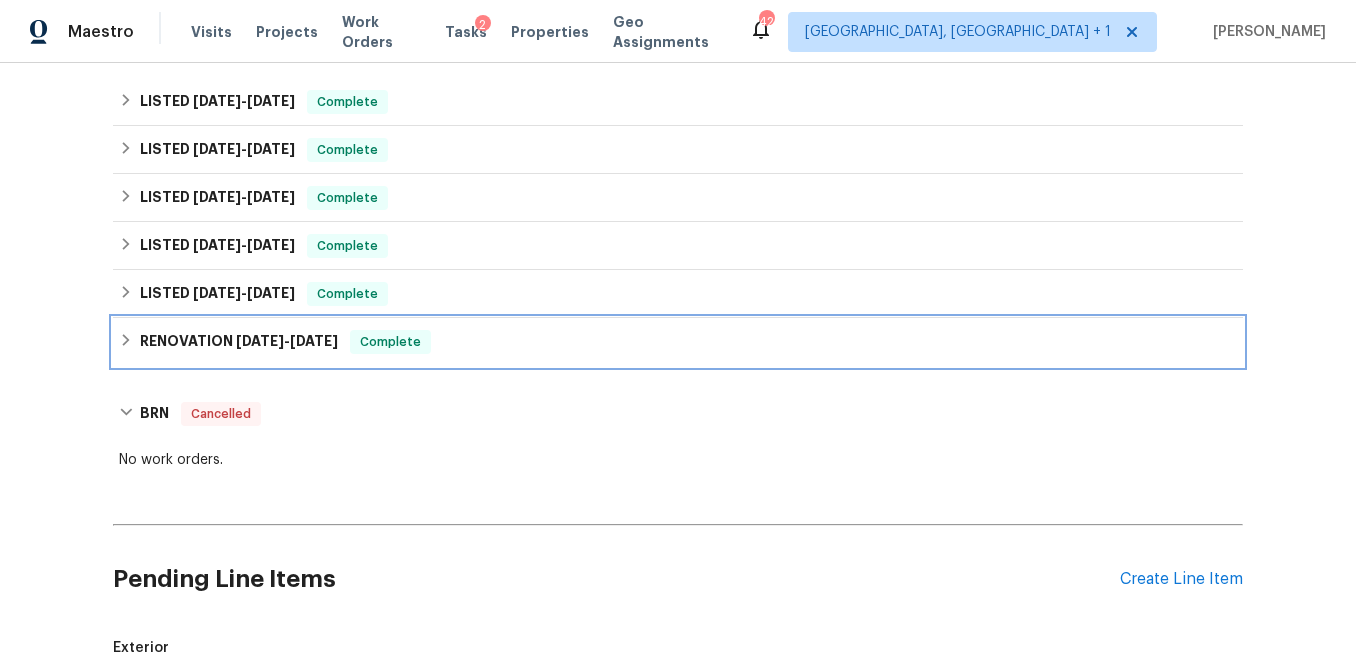click on "RENOVATION   3/27/24  -  4/11/24" at bounding box center (239, 342) 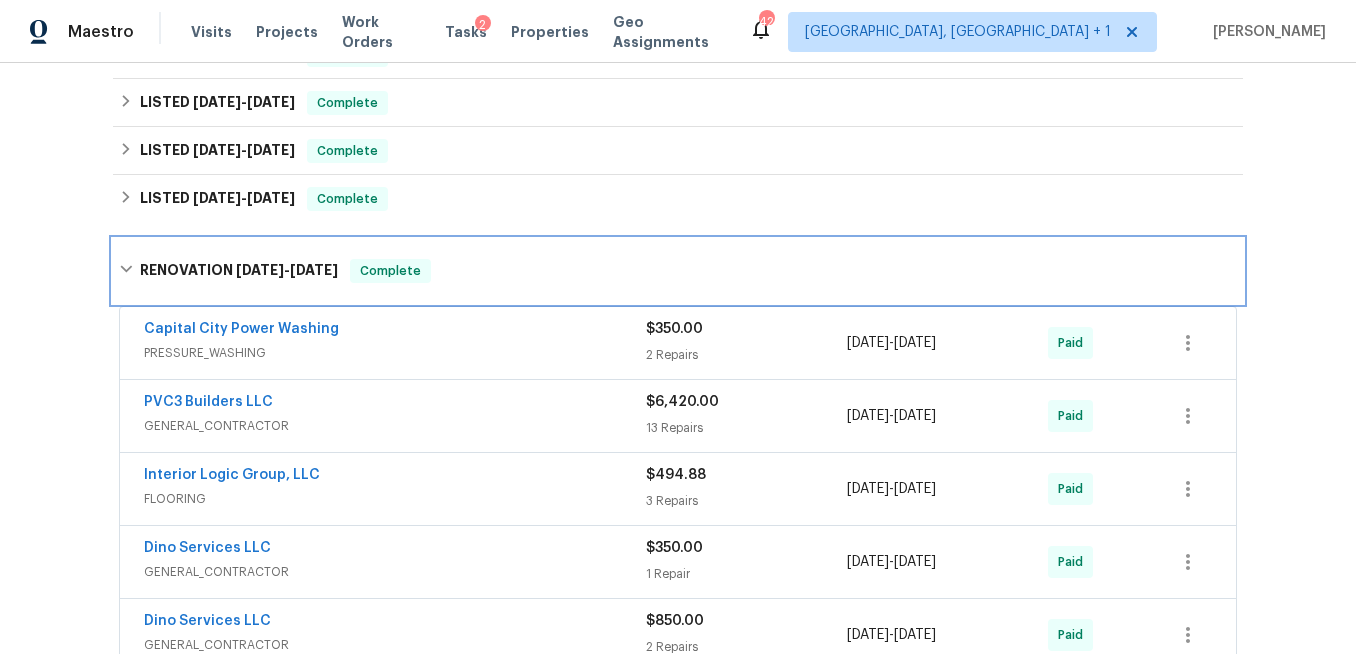 scroll, scrollTop: 613, scrollLeft: 0, axis: vertical 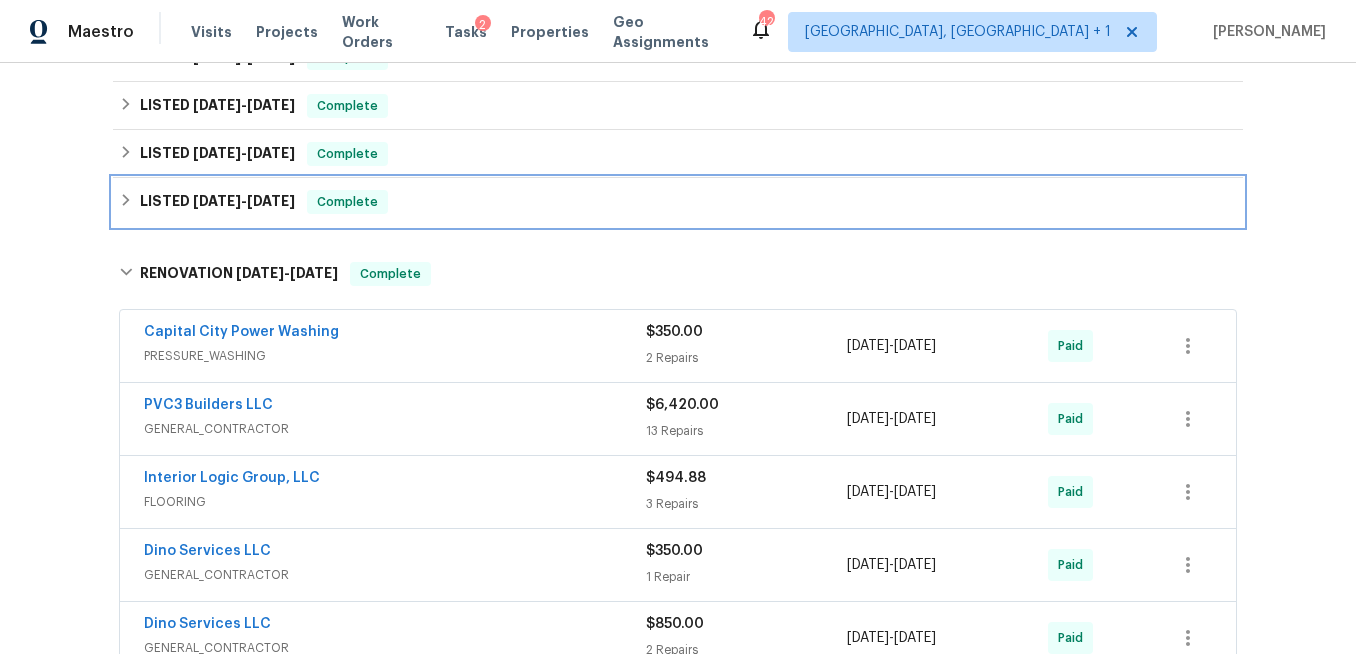 click on "LISTED   6/11/24  -  6/15/24" at bounding box center [217, 202] 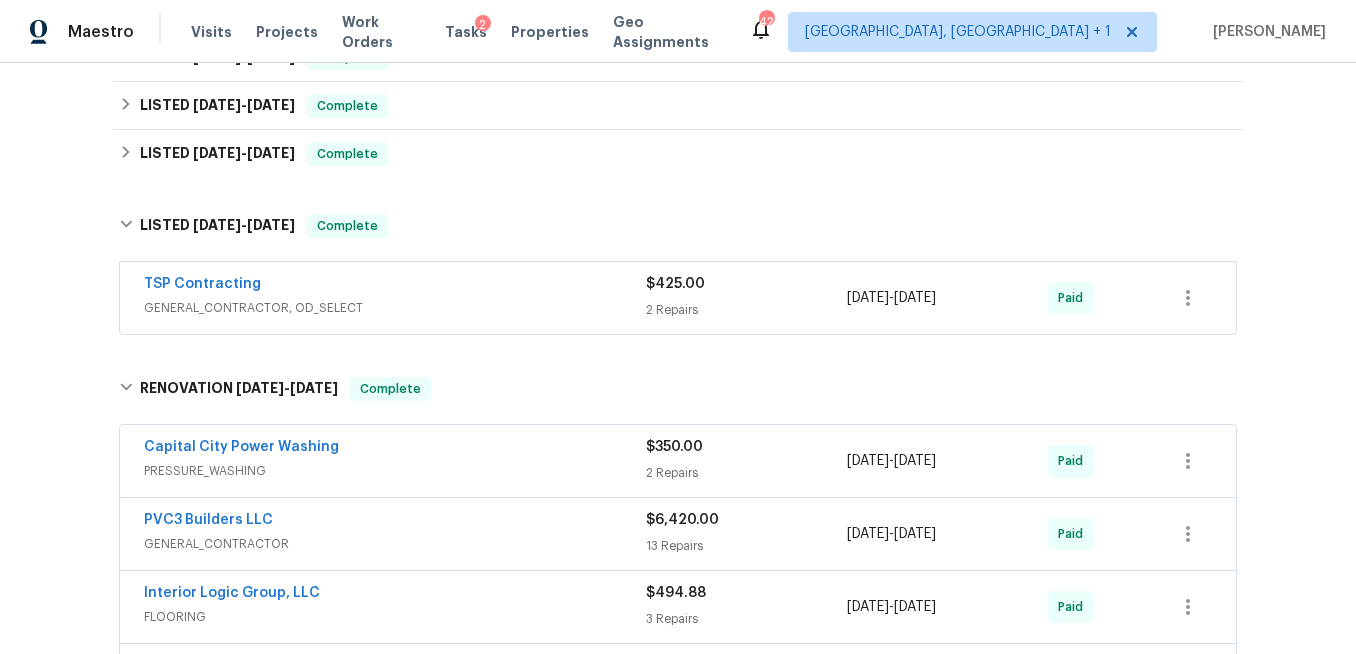 click on "TSP Contracting" at bounding box center (395, 286) 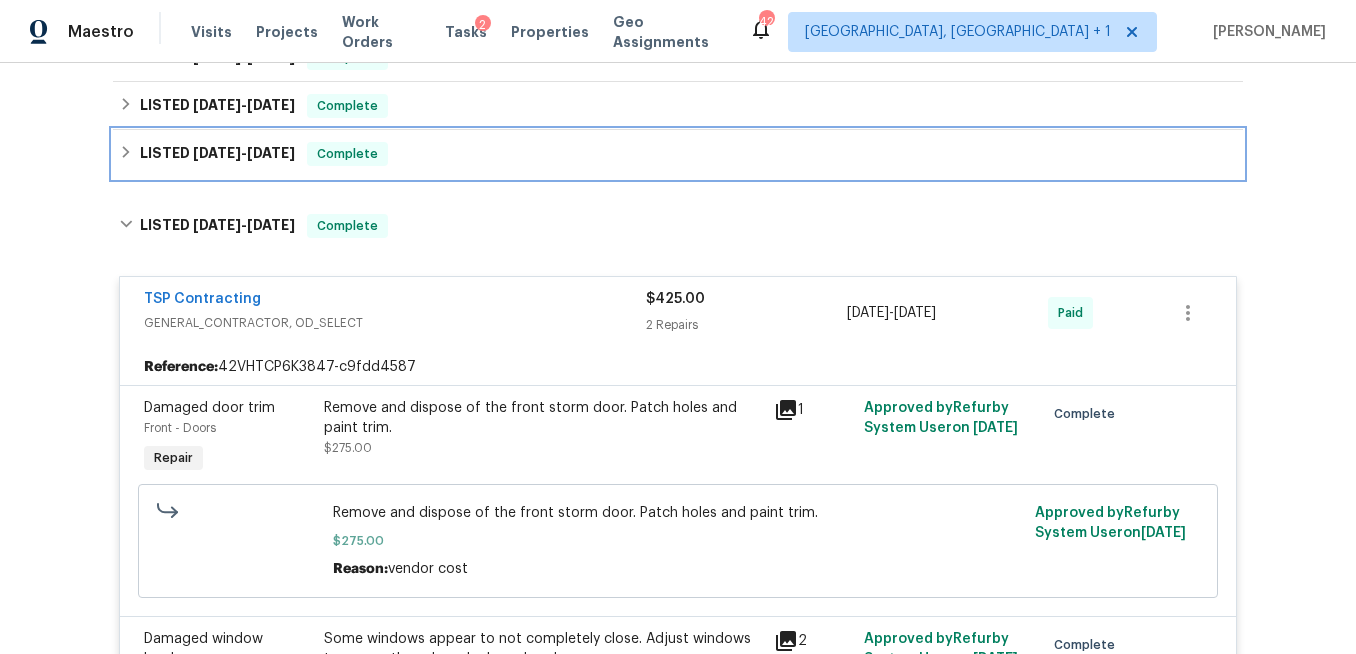 click on "[DATE]" at bounding box center (217, 153) 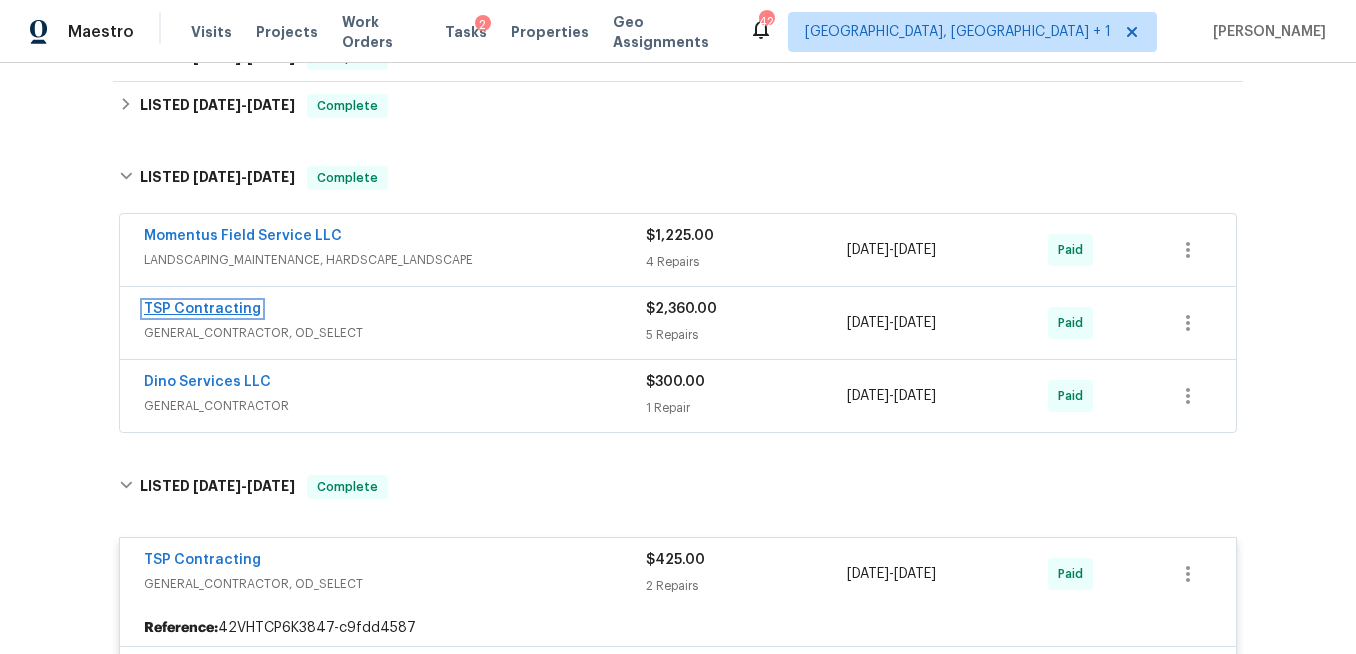 click on "TSP Contracting" at bounding box center [202, 309] 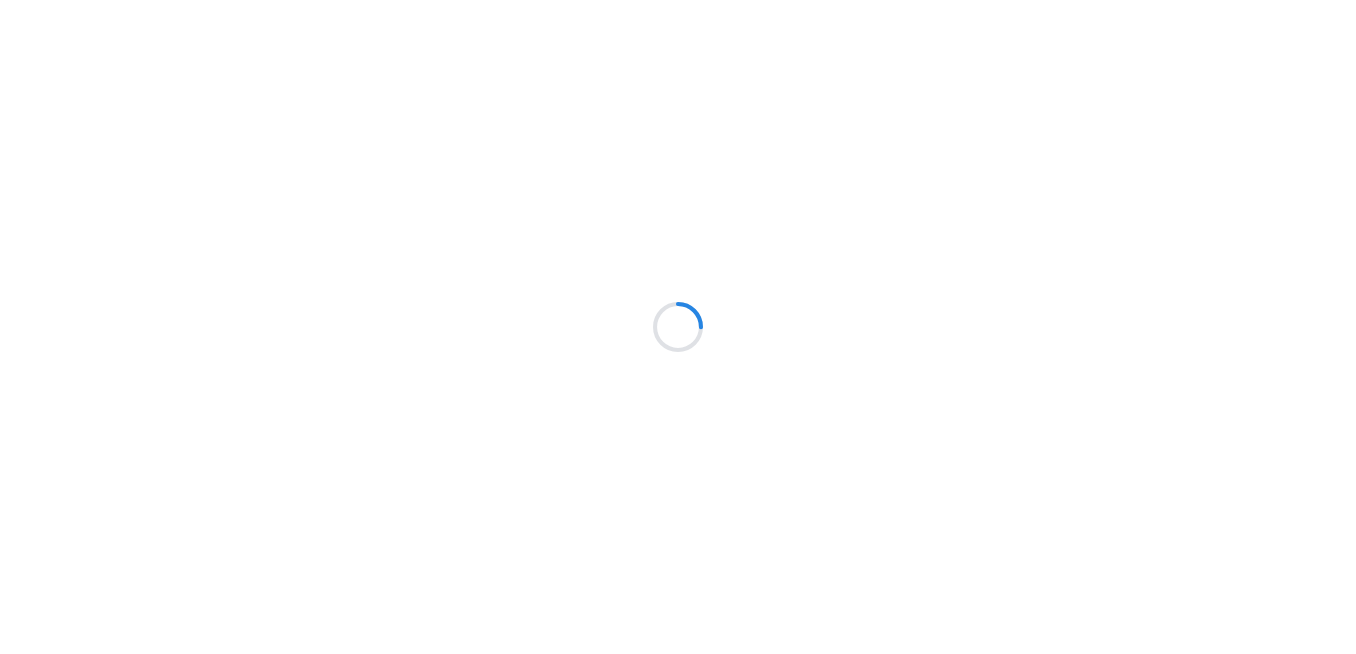 scroll, scrollTop: 0, scrollLeft: 0, axis: both 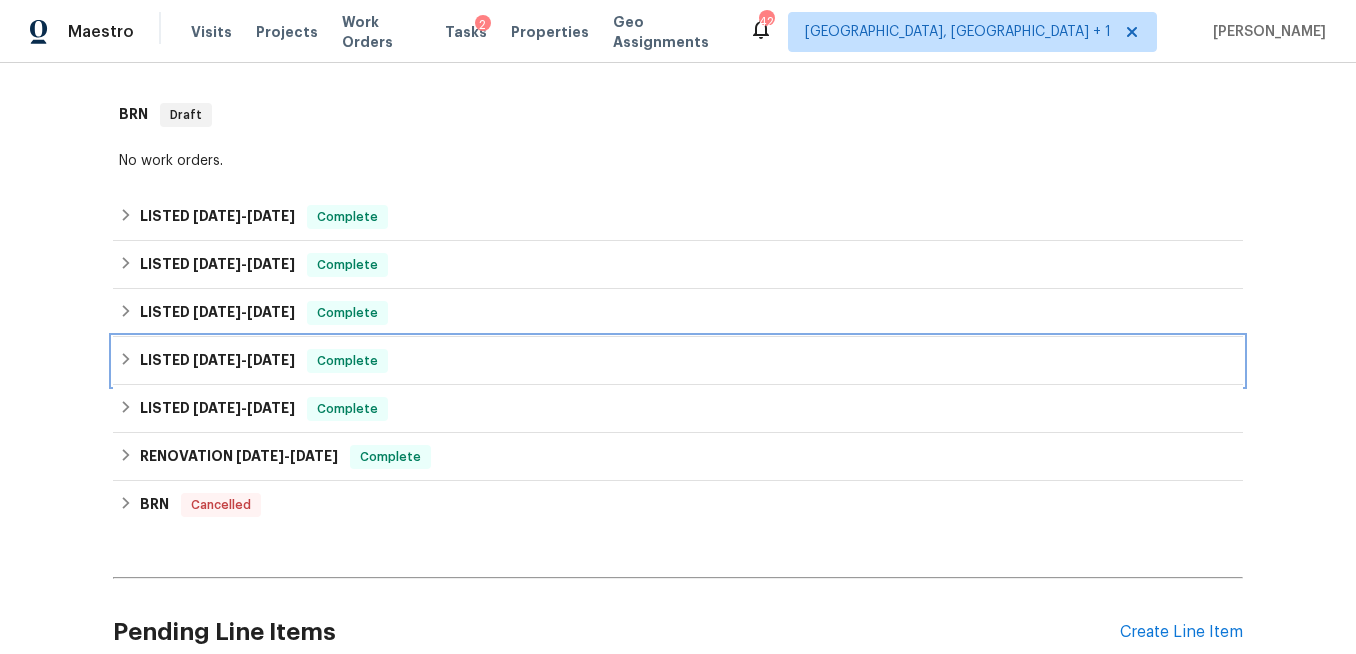 click on "[DATE]" at bounding box center [217, 360] 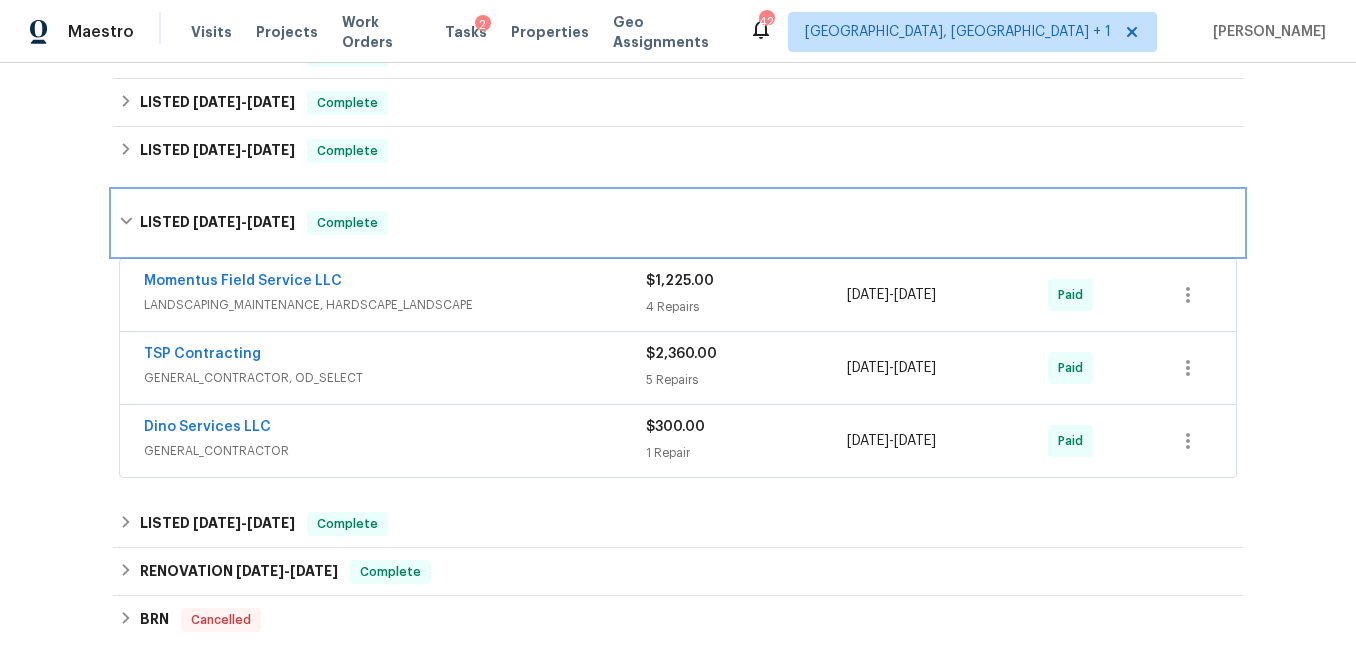 scroll, scrollTop: 424, scrollLeft: 0, axis: vertical 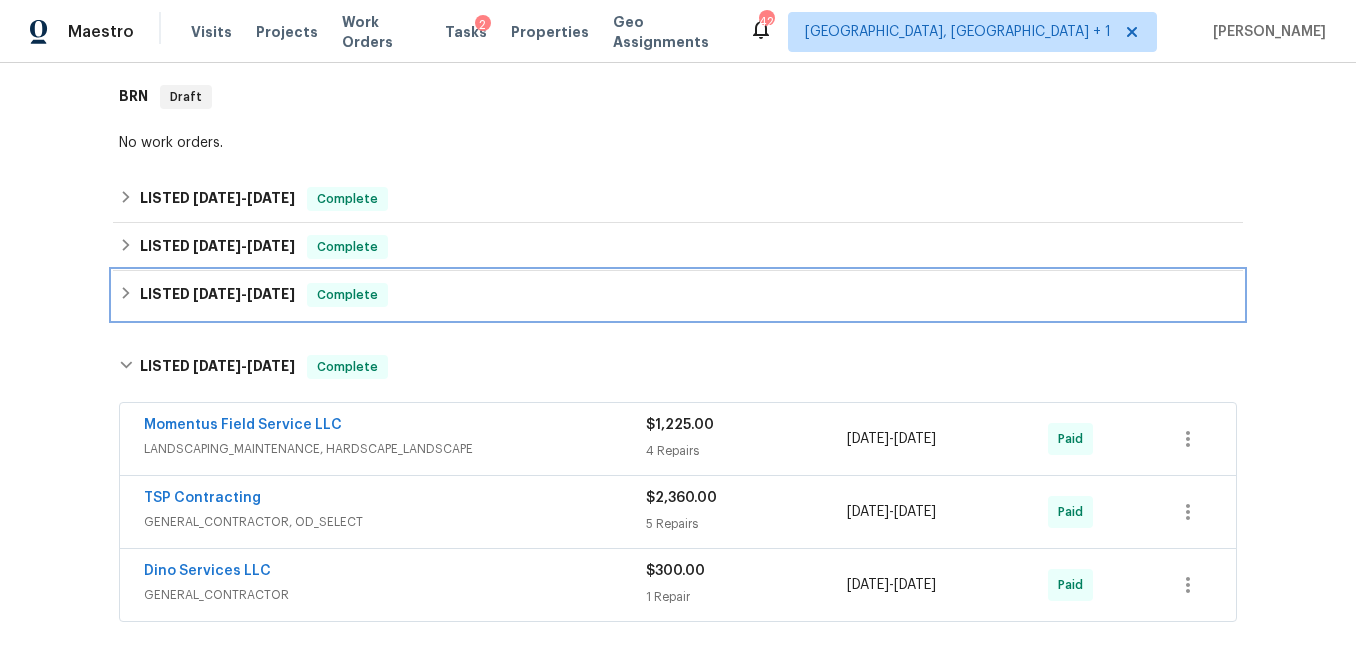 click on "[DATE]" at bounding box center [217, 294] 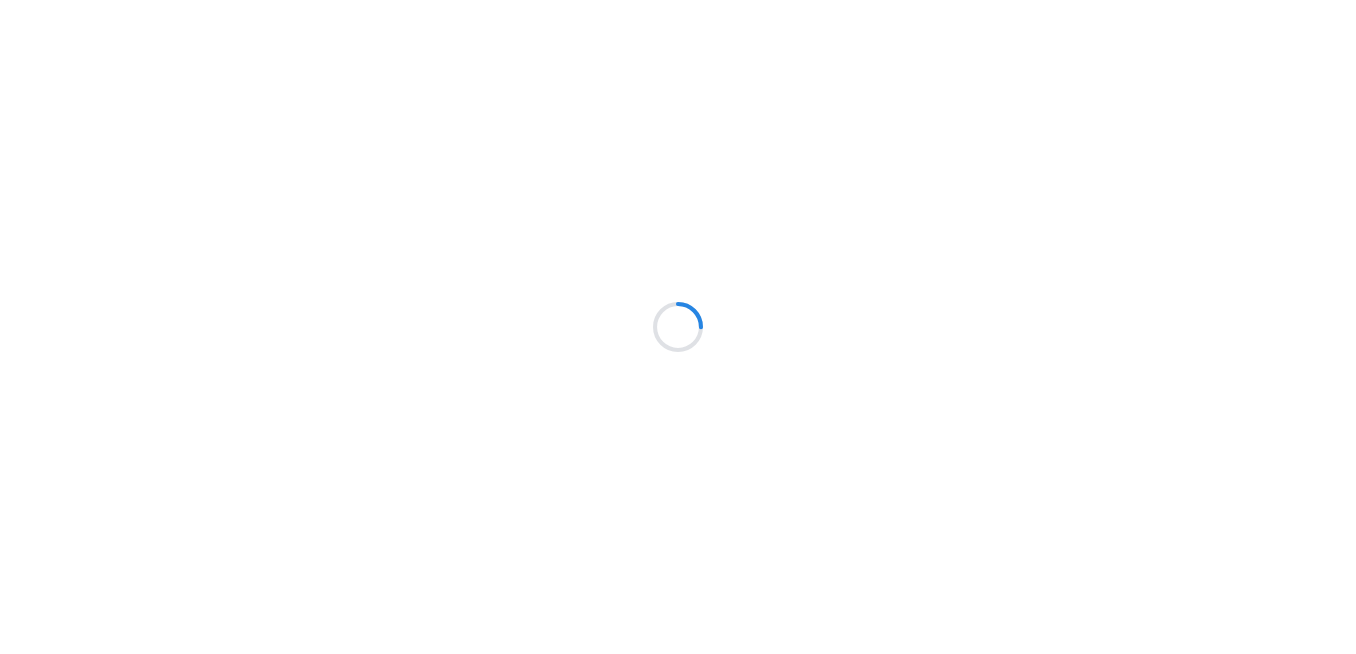 scroll, scrollTop: 0, scrollLeft: 0, axis: both 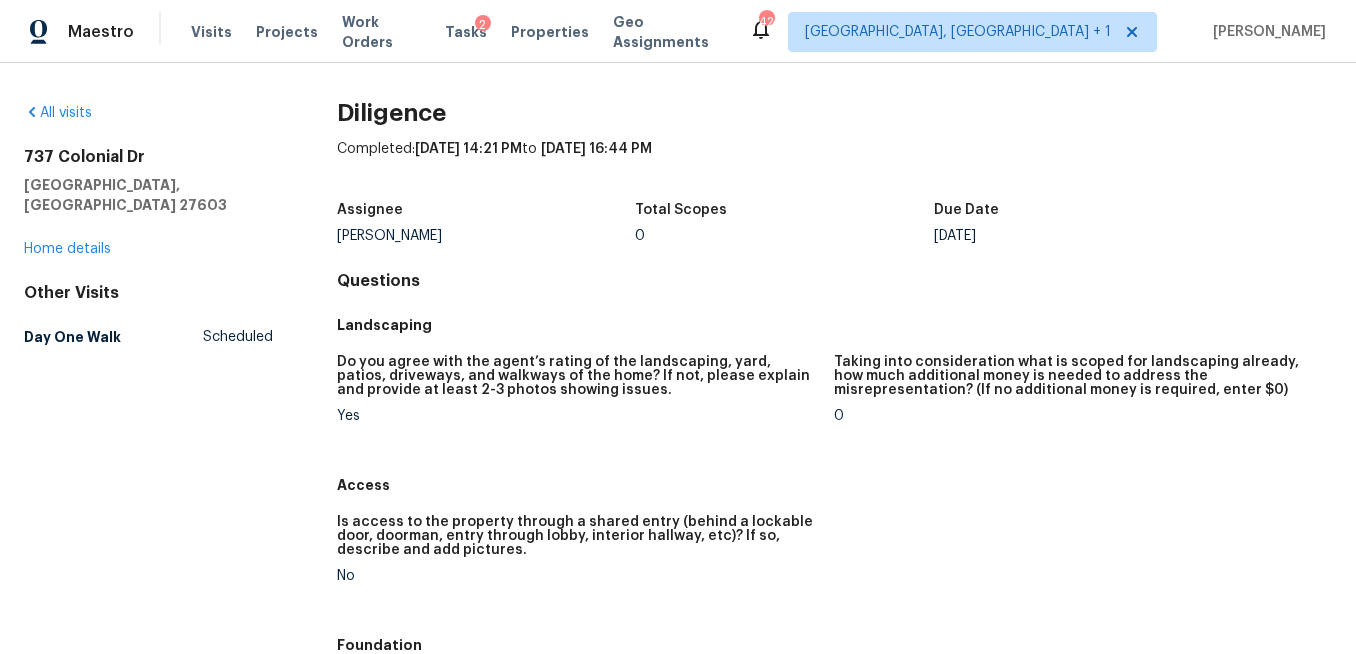 click on "Do you agree with the agent’s rating of the landscaping, yard, patios, driveways, and walkways of the home? If not, please explain and provide at least 2-3 photos showing issues." at bounding box center (578, 382) 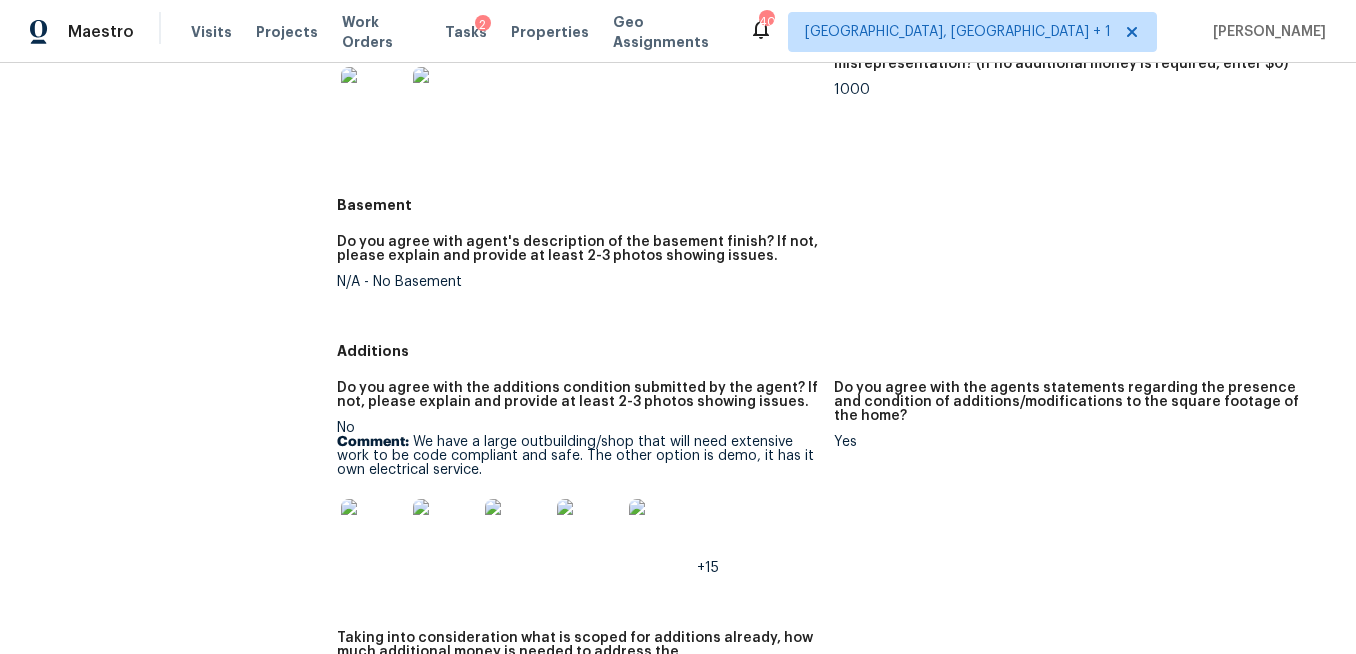 scroll, scrollTop: 2603, scrollLeft: 0, axis: vertical 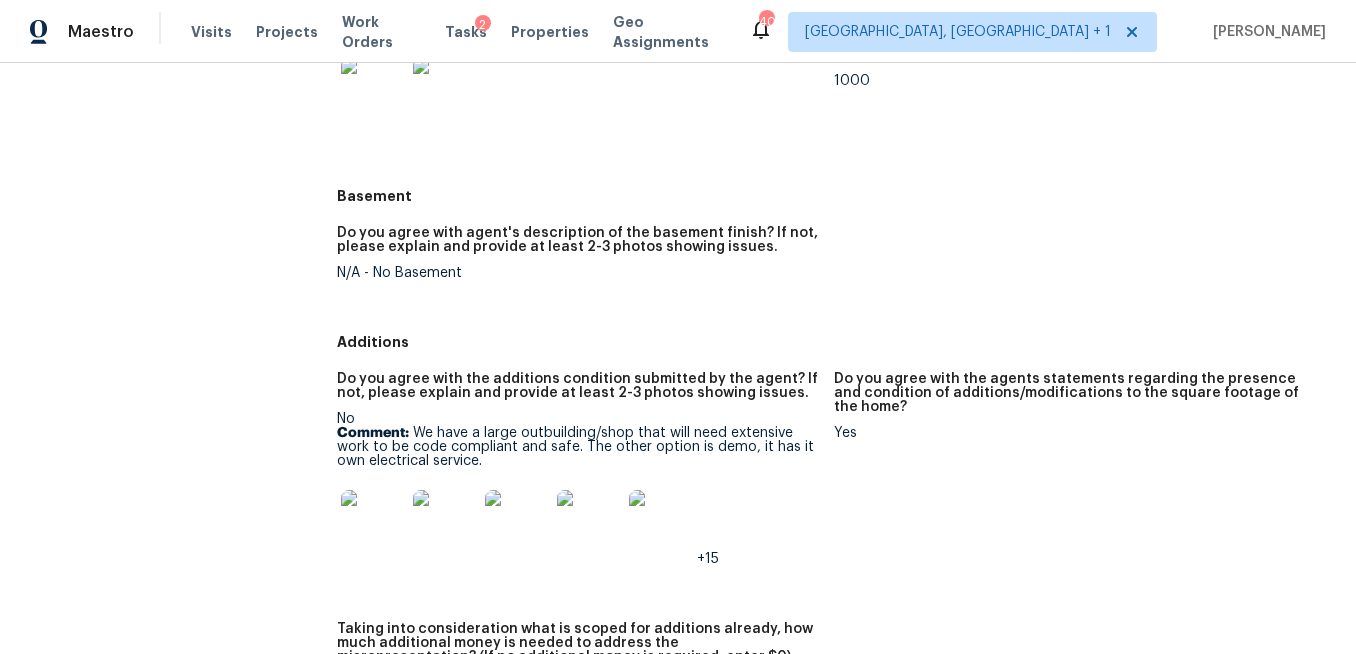 click at bounding box center [373, 522] 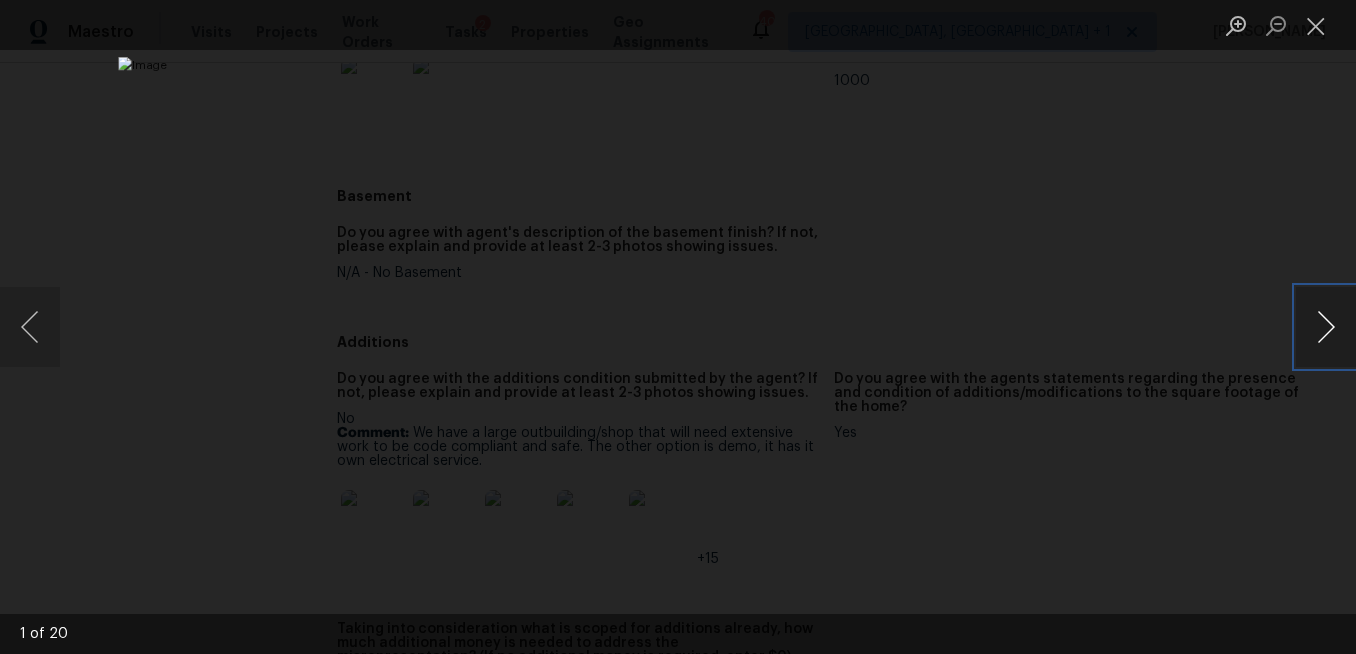 click at bounding box center [1326, 327] 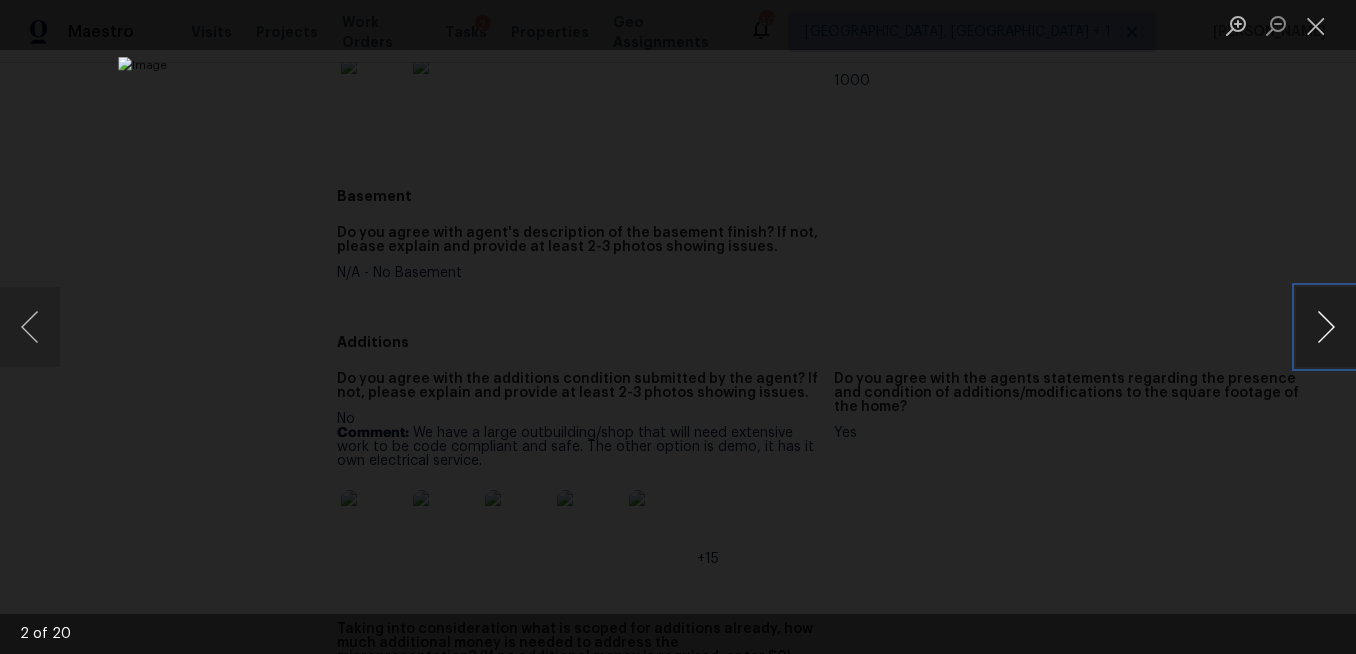 click at bounding box center (1326, 327) 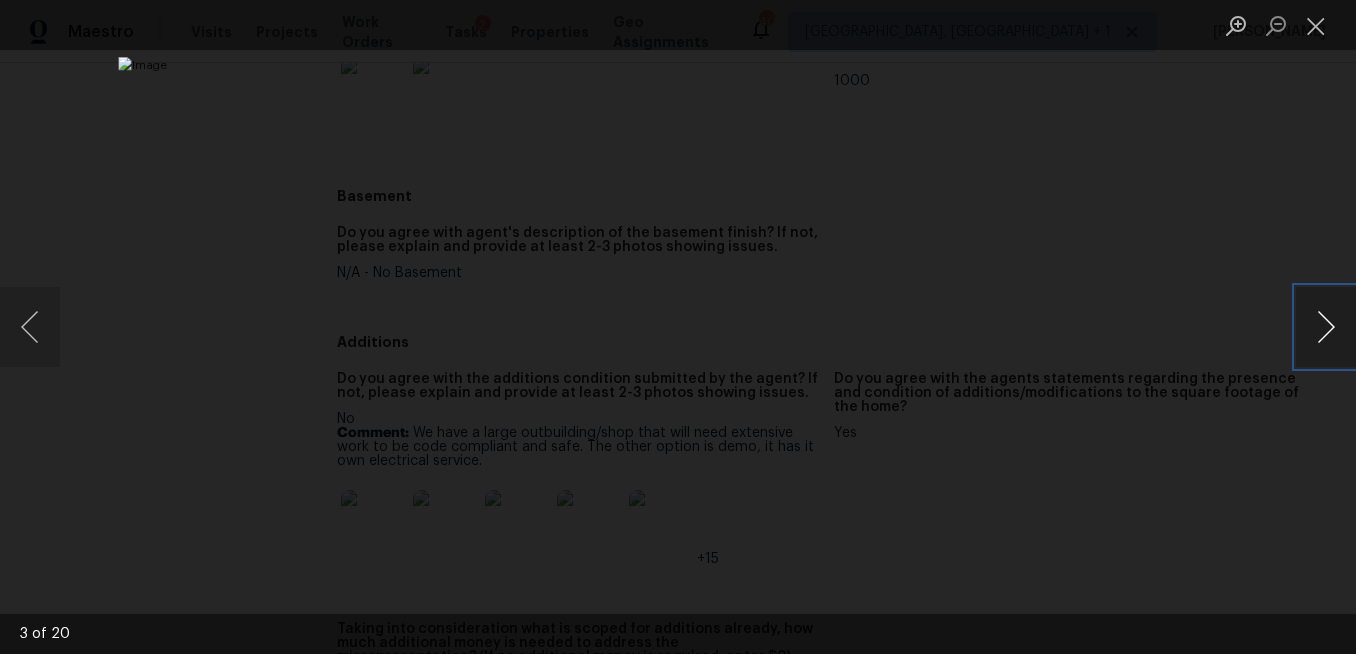 click at bounding box center (1326, 327) 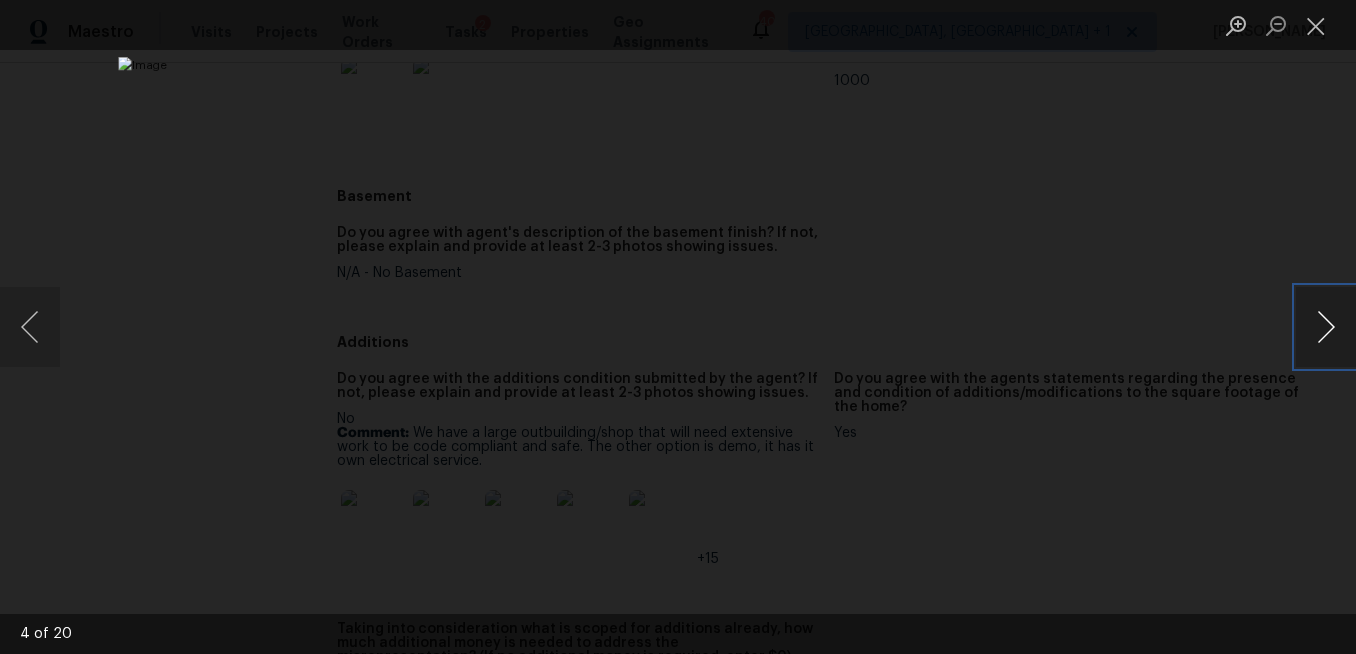 click at bounding box center (1326, 327) 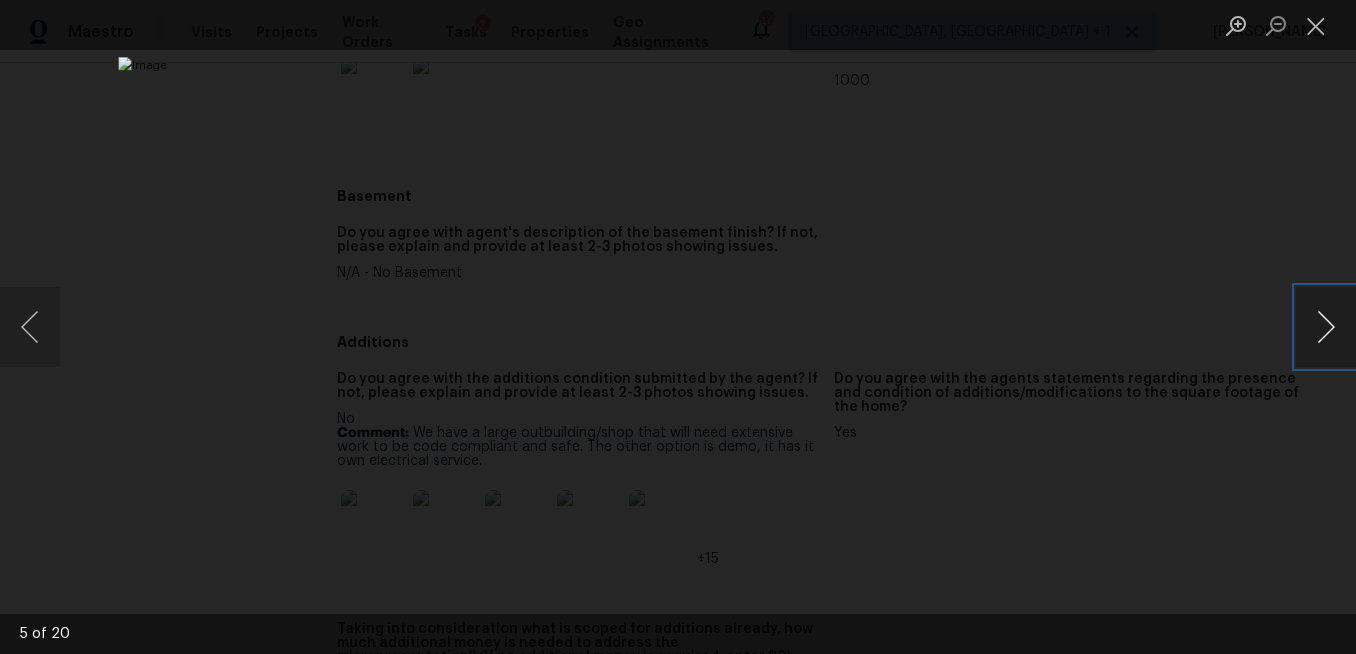 click at bounding box center [1326, 327] 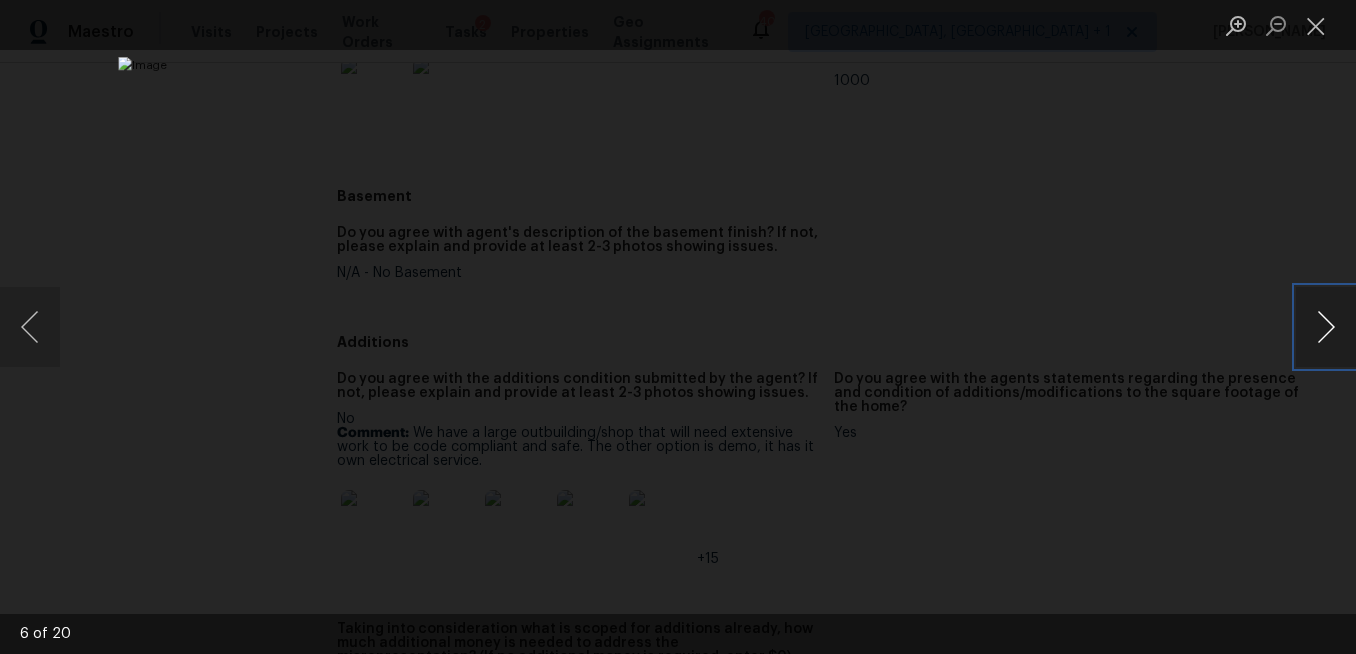click at bounding box center (1326, 327) 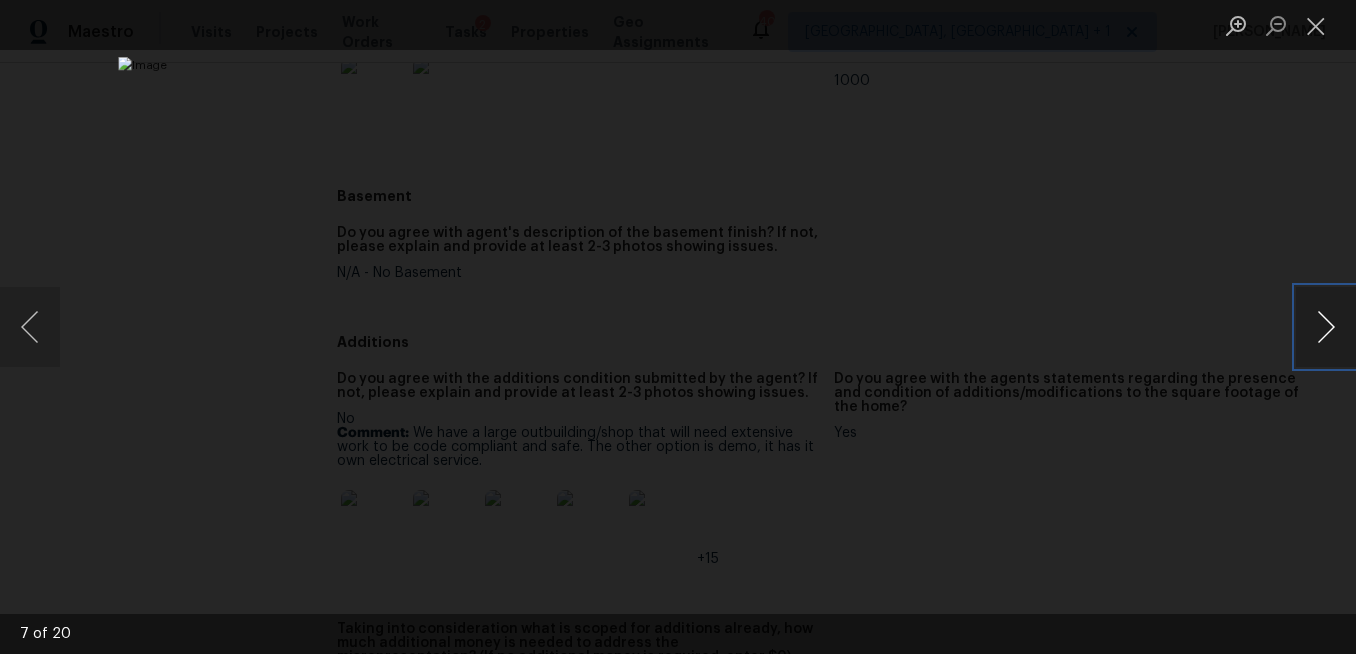 click at bounding box center (1326, 327) 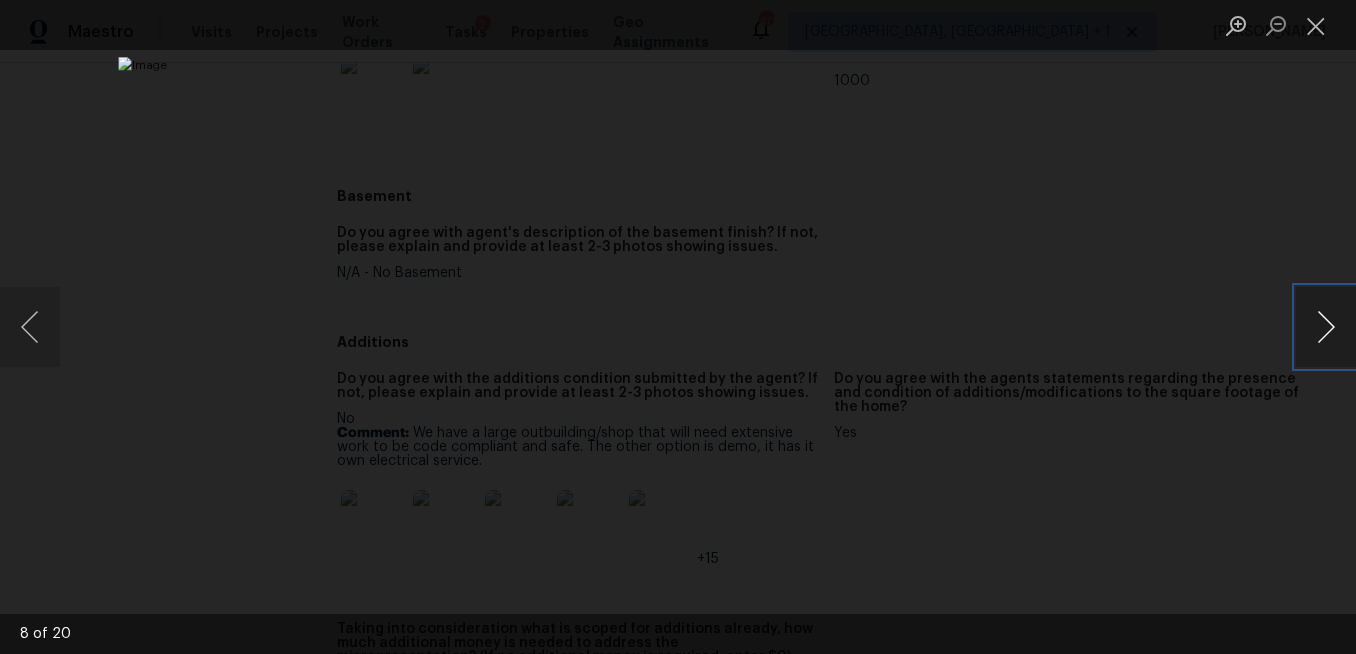 click at bounding box center (1326, 327) 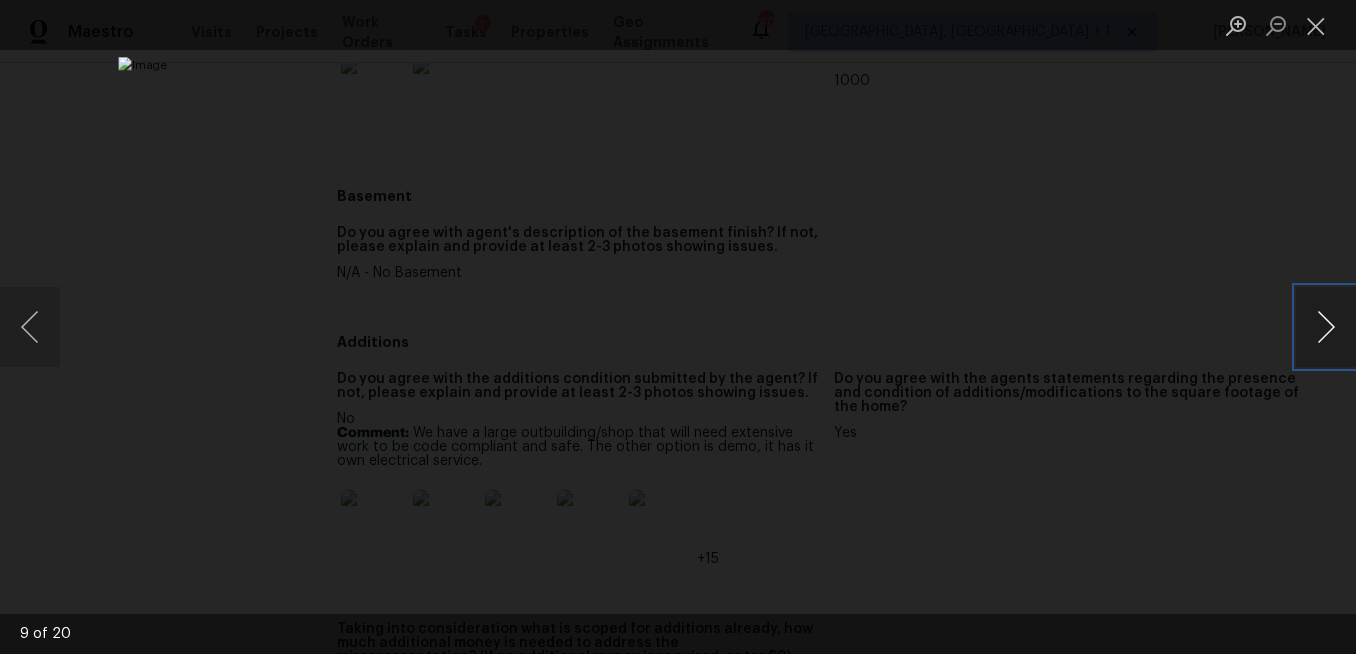 click at bounding box center [1326, 327] 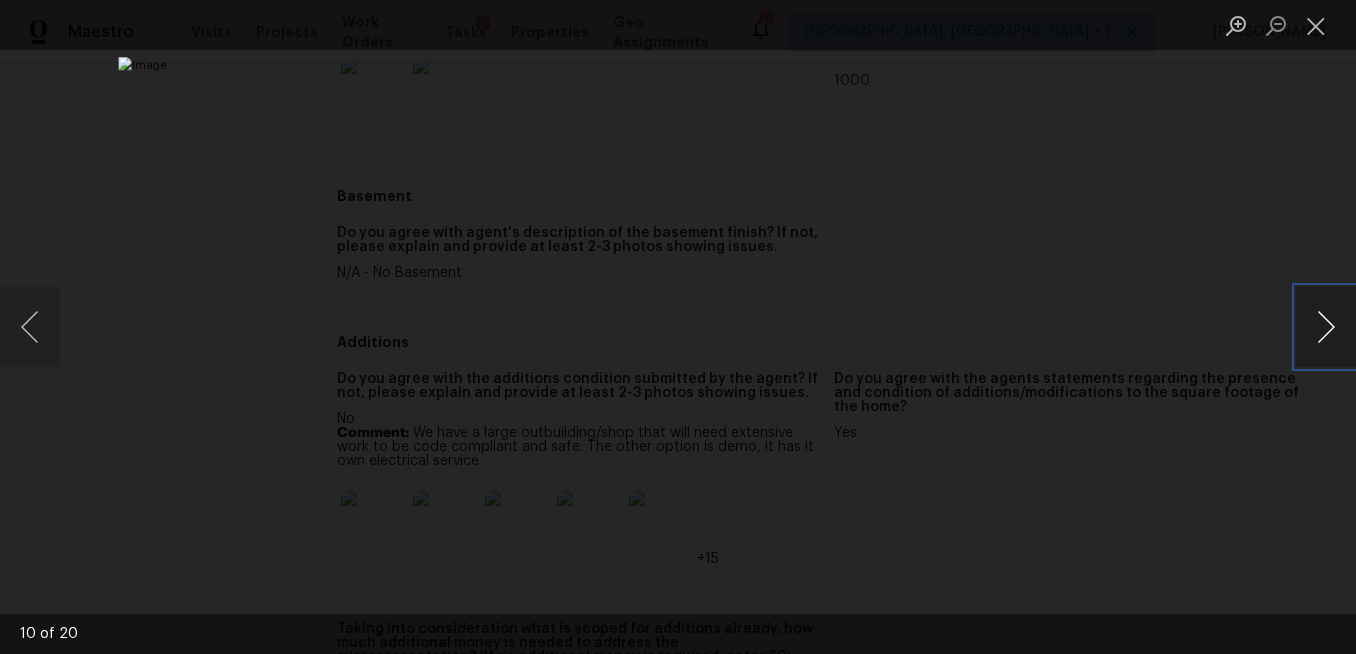 click at bounding box center [1326, 327] 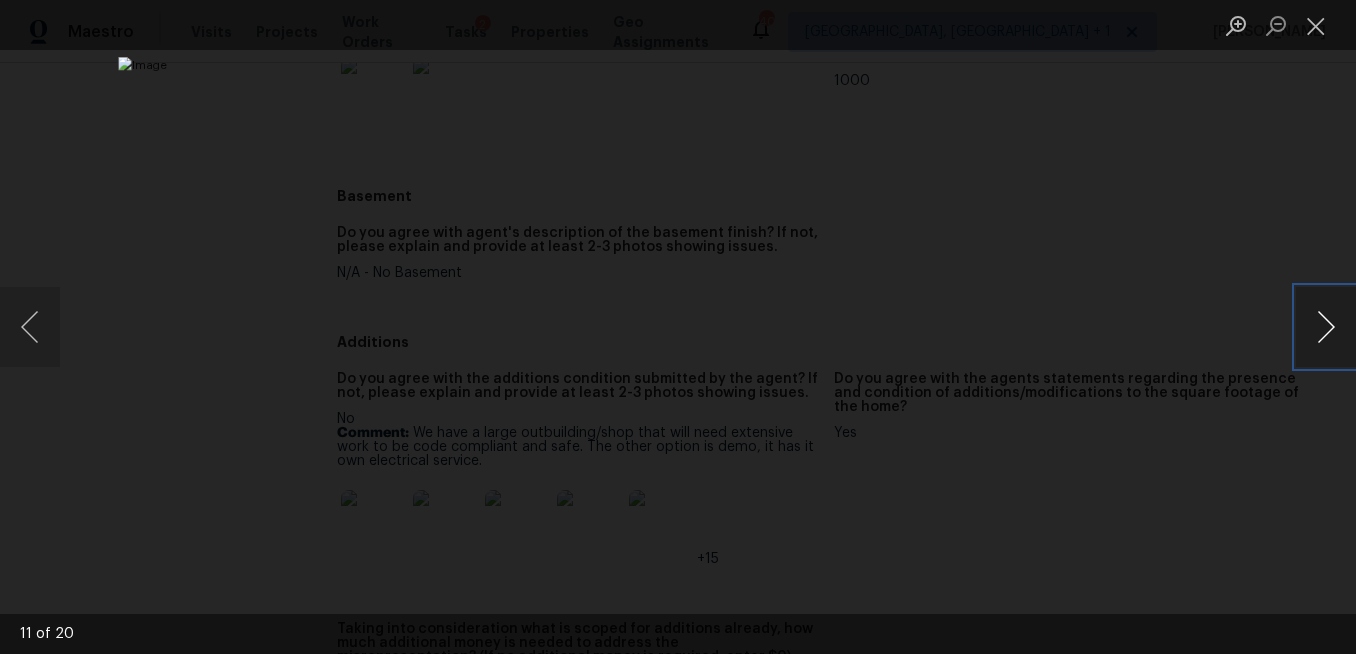 click at bounding box center (1326, 327) 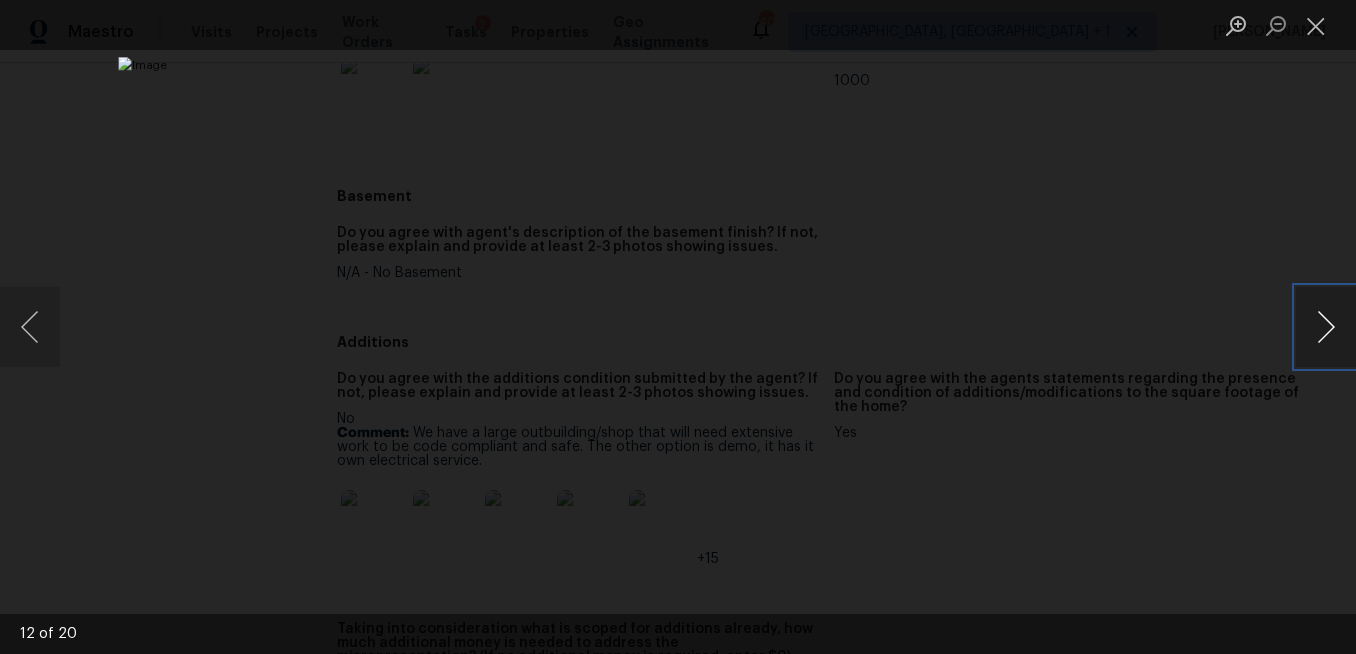 click at bounding box center [1326, 327] 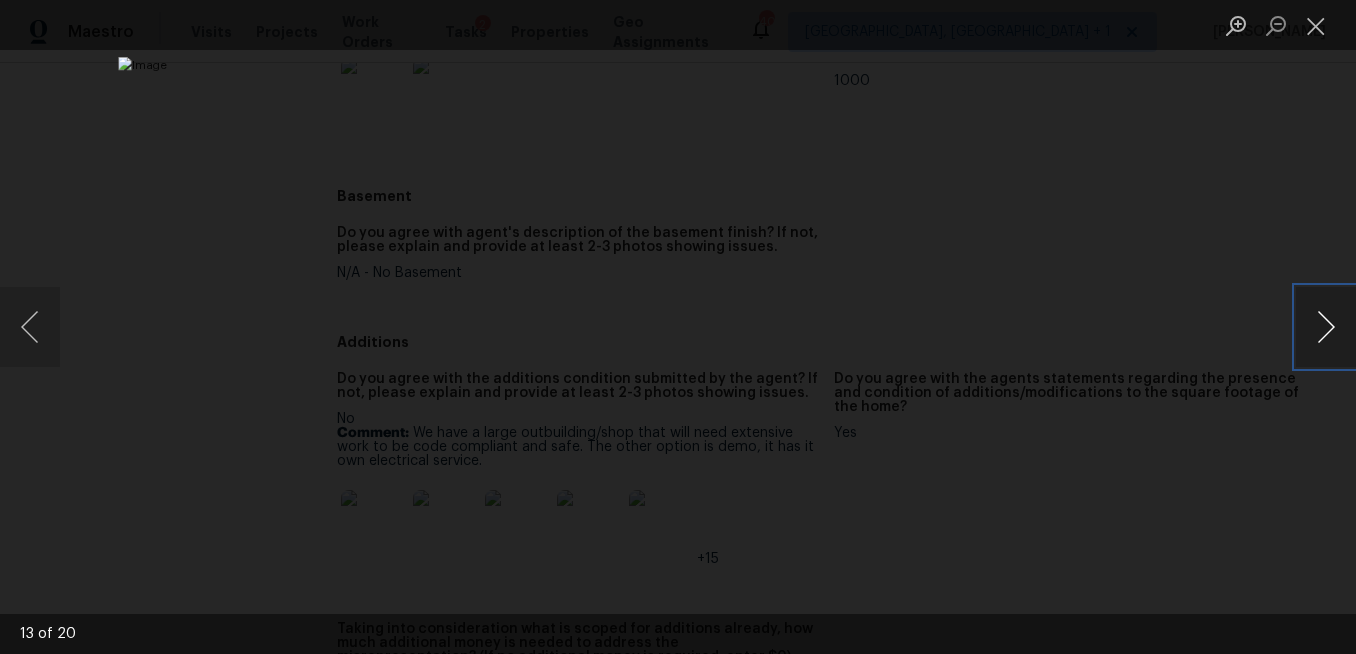 click at bounding box center [1326, 327] 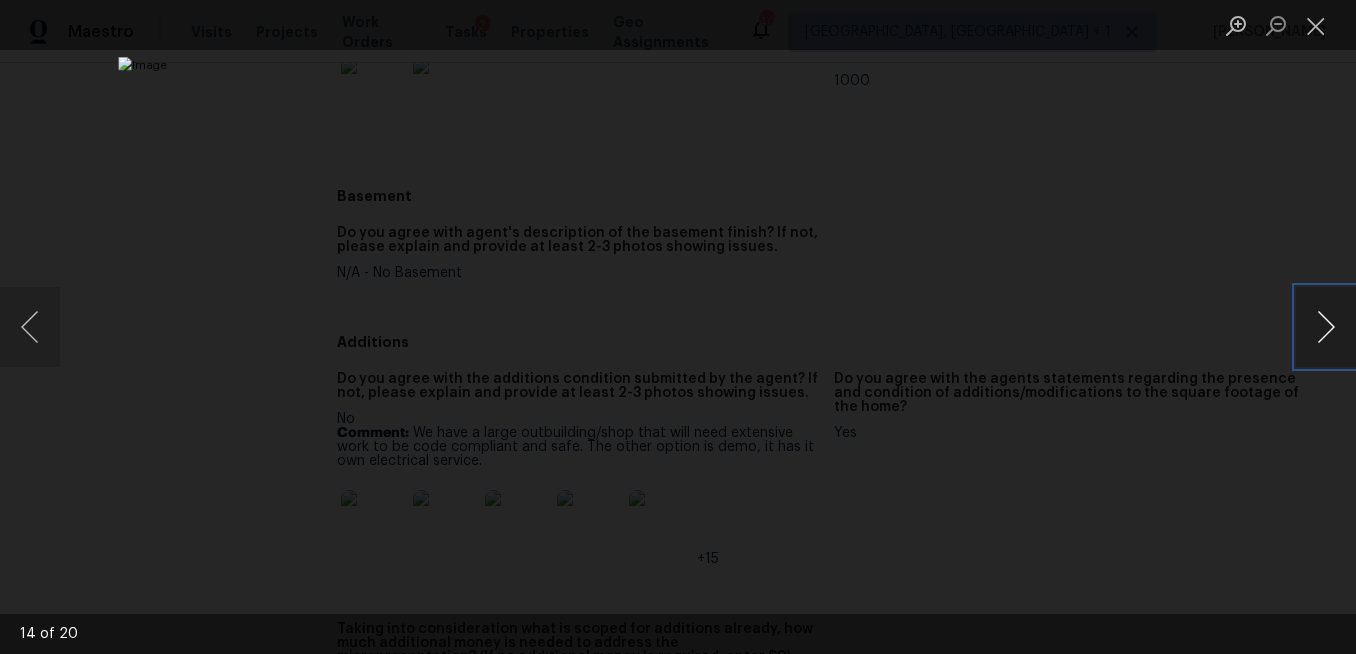 click at bounding box center (1326, 327) 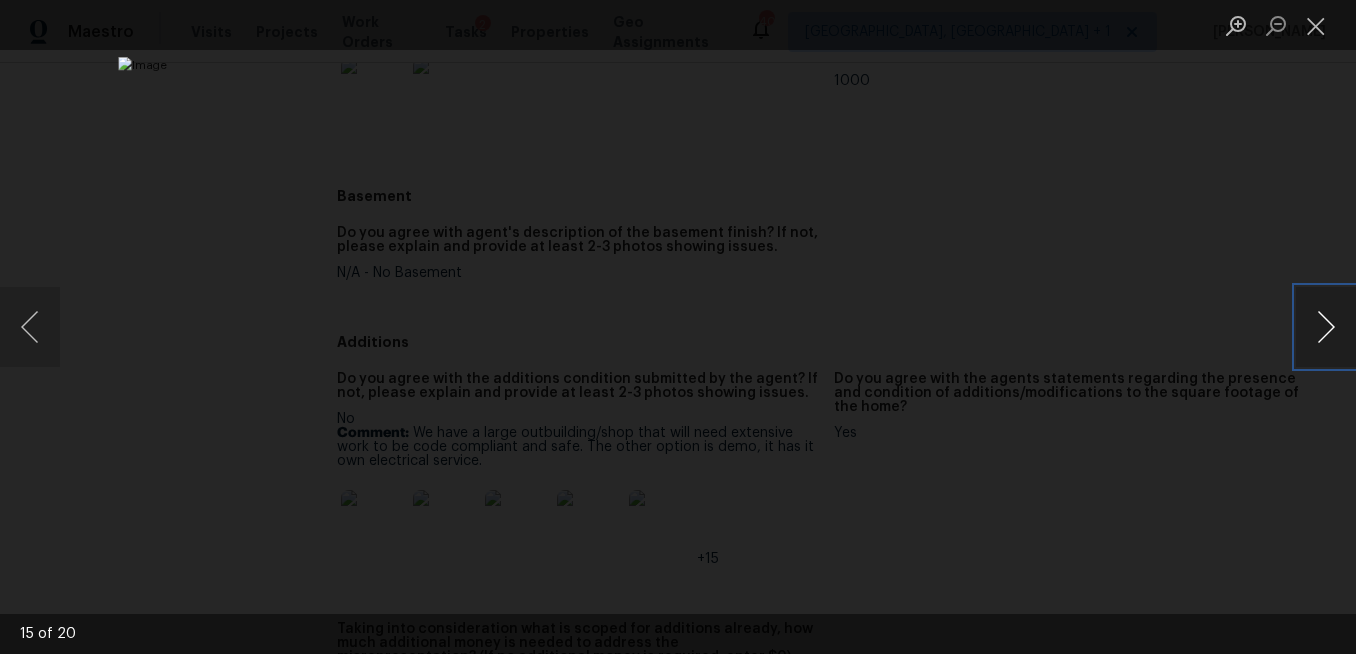 click at bounding box center [1326, 327] 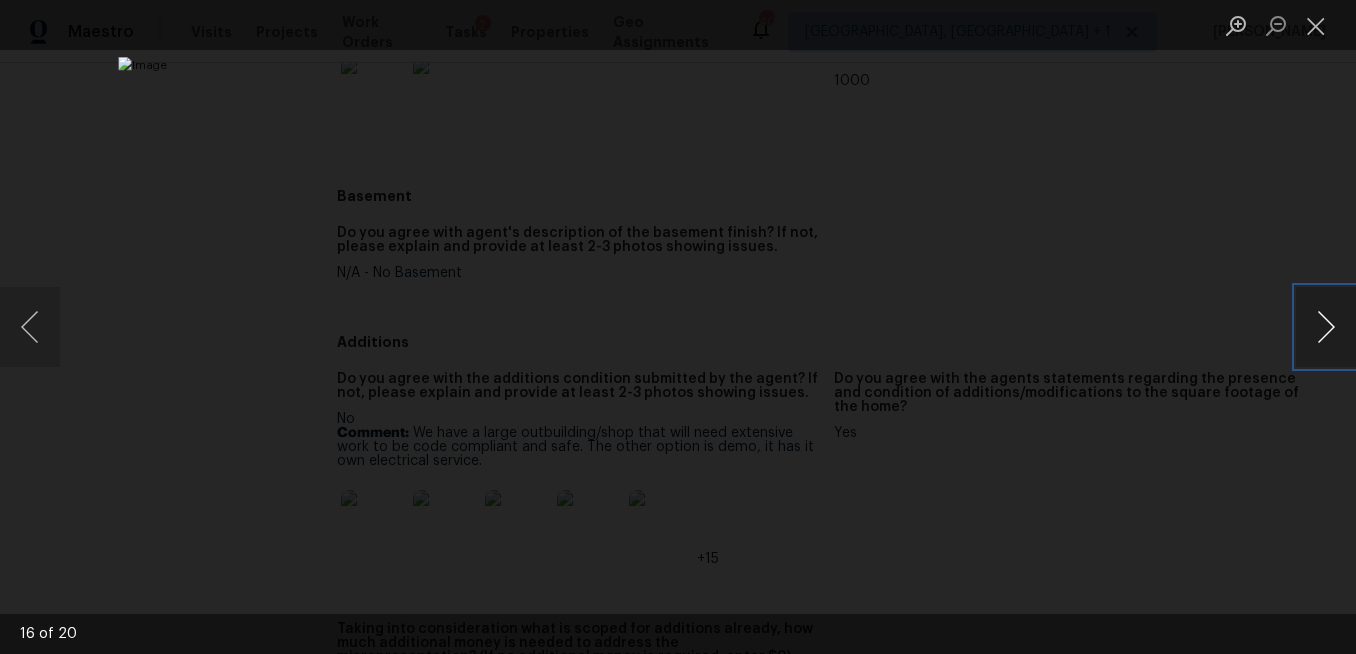 click at bounding box center (1326, 327) 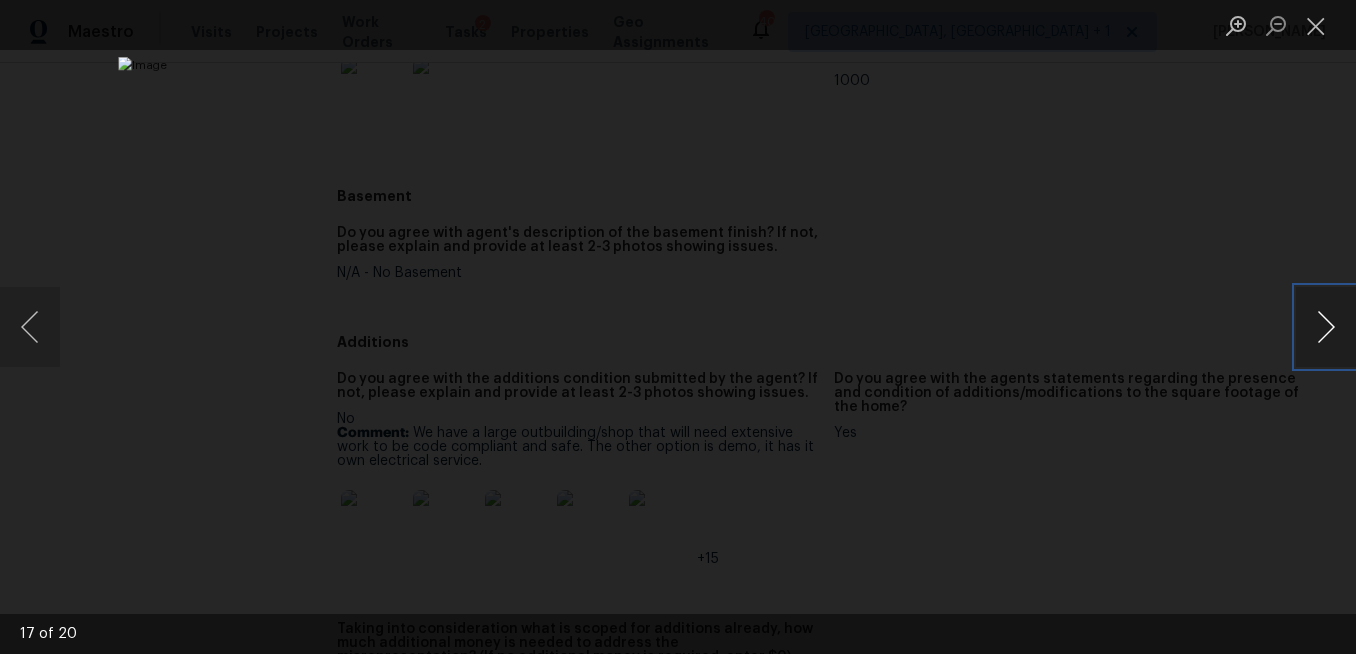 click at bounding box center (1326, 327) 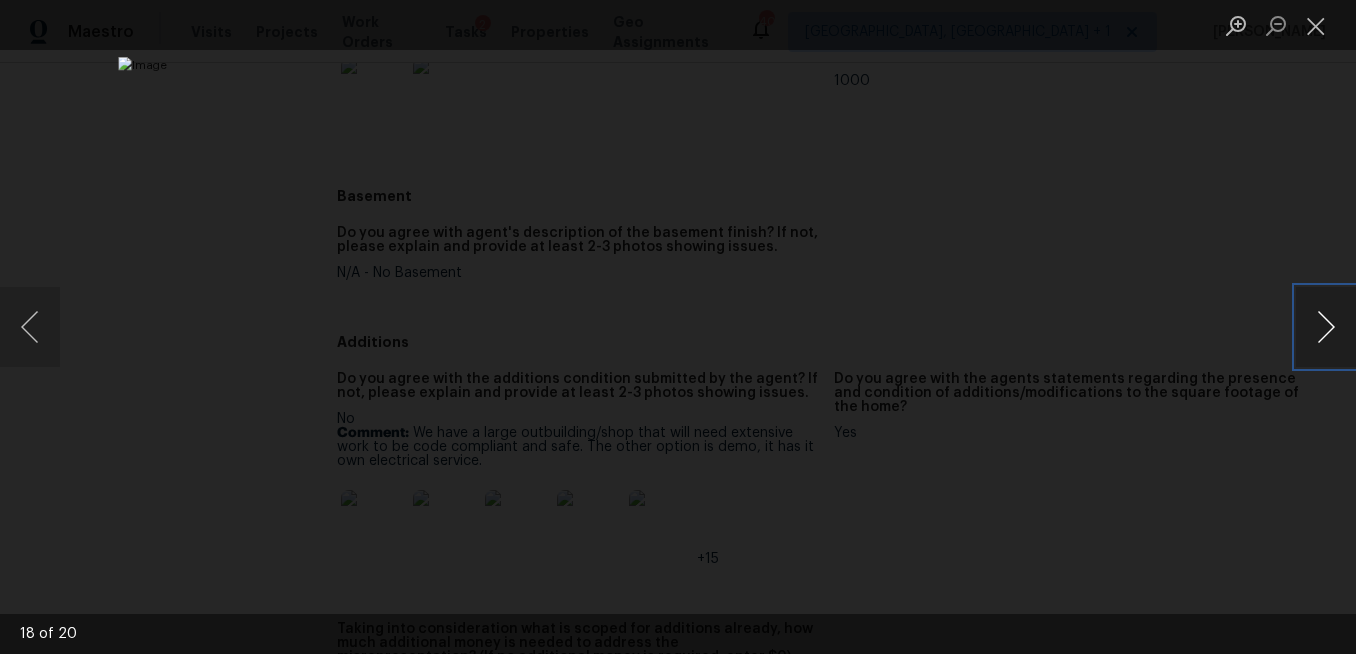 click at bounding box center [1326, 327] 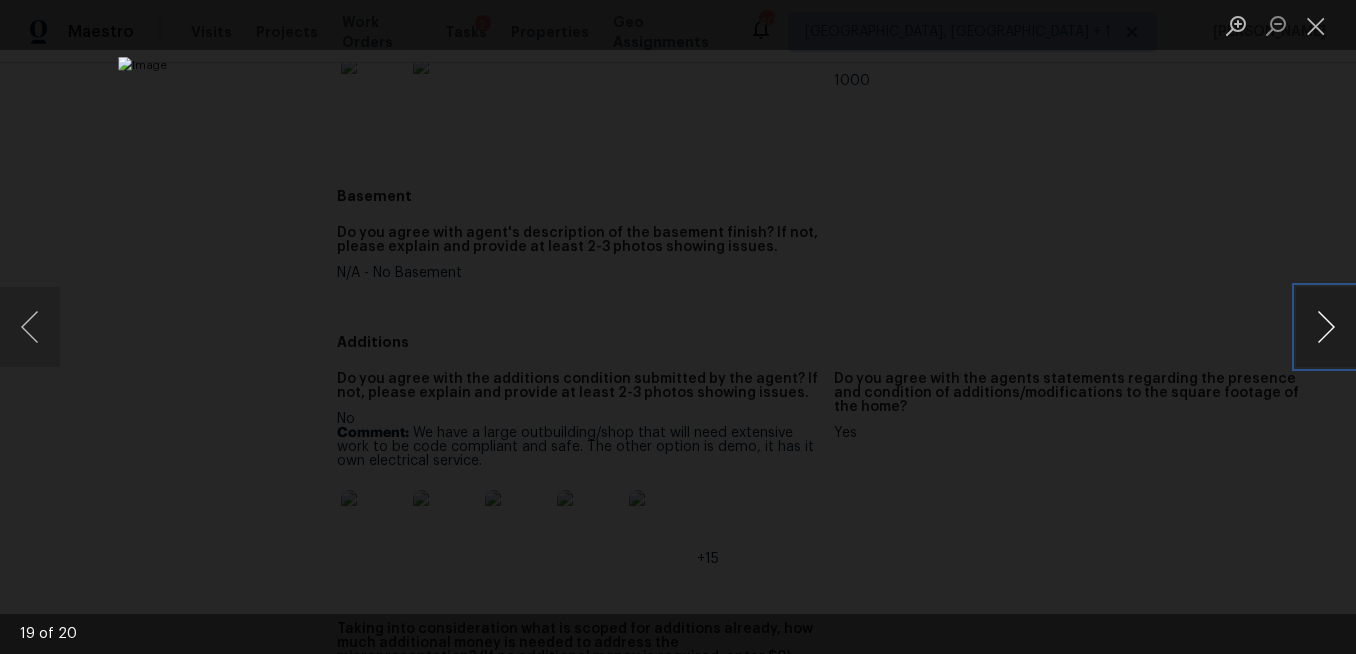 click at bounding box center [1326, 327] 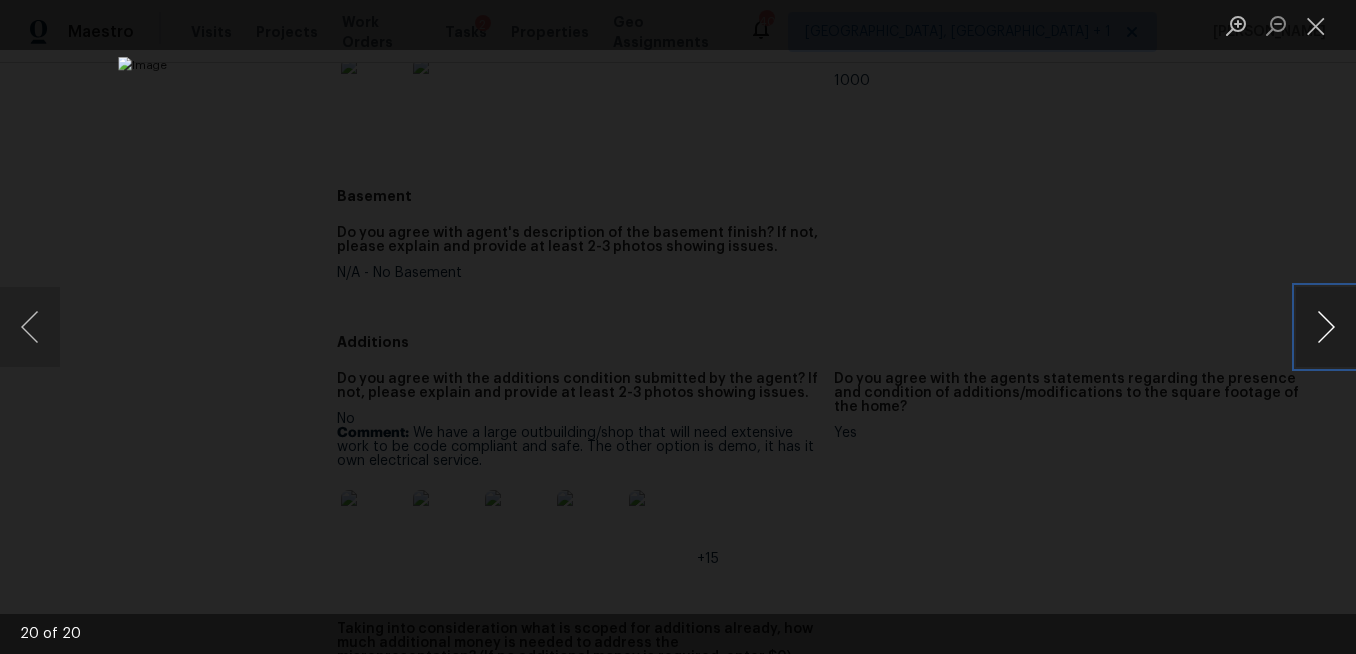 click at bounding box center (1326, 327) 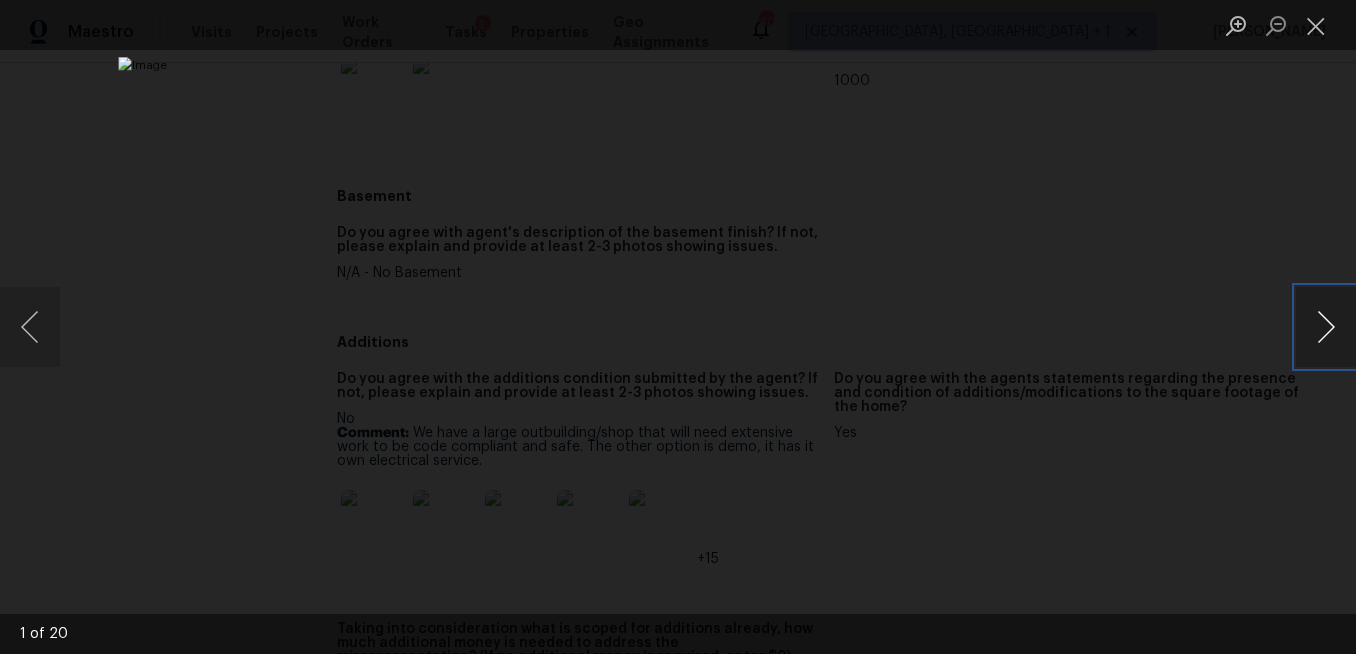 click at bounding box center [1326, 327] 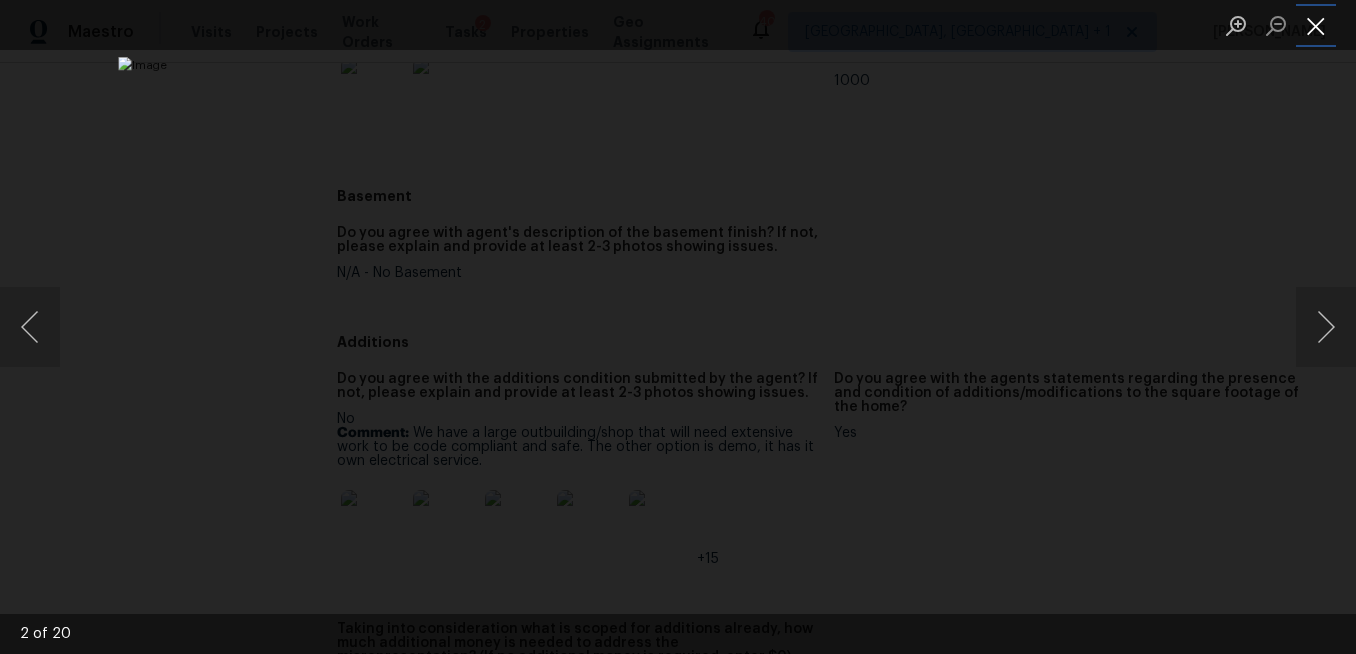 click at bounding box center (1316, 25) 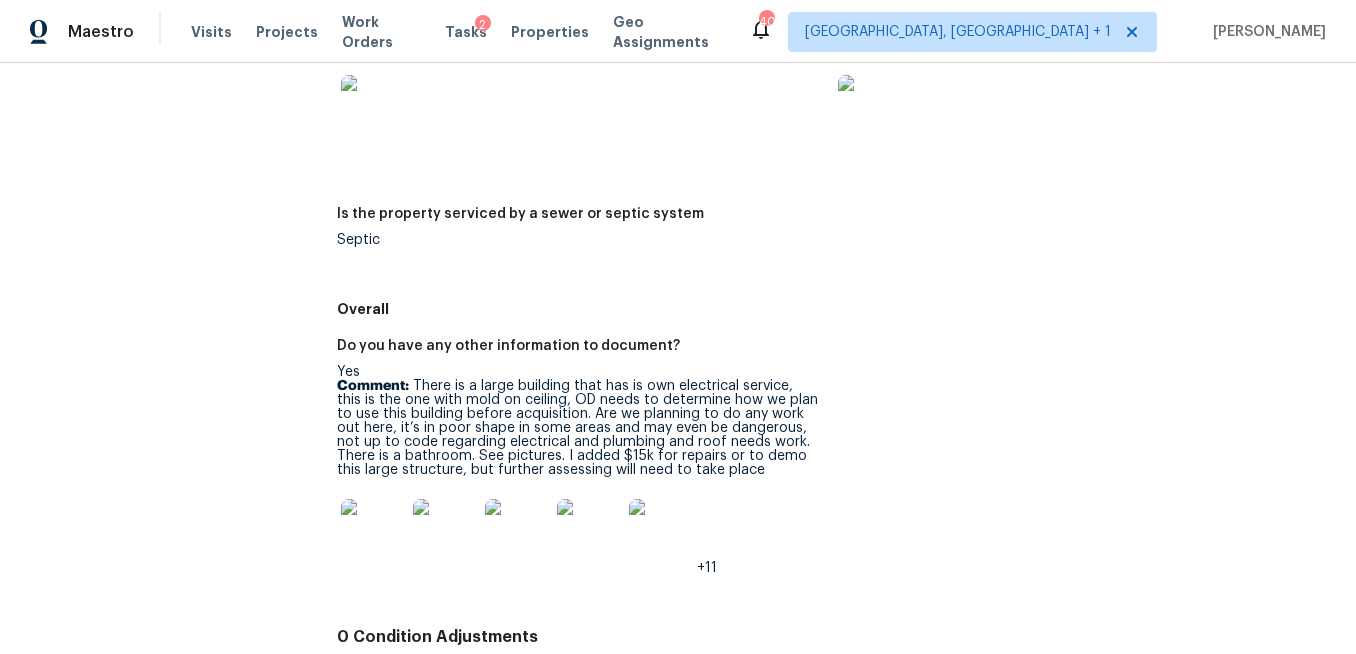 scroll, scrollTop: 3359, scrollLeft: 0, axis: vertical 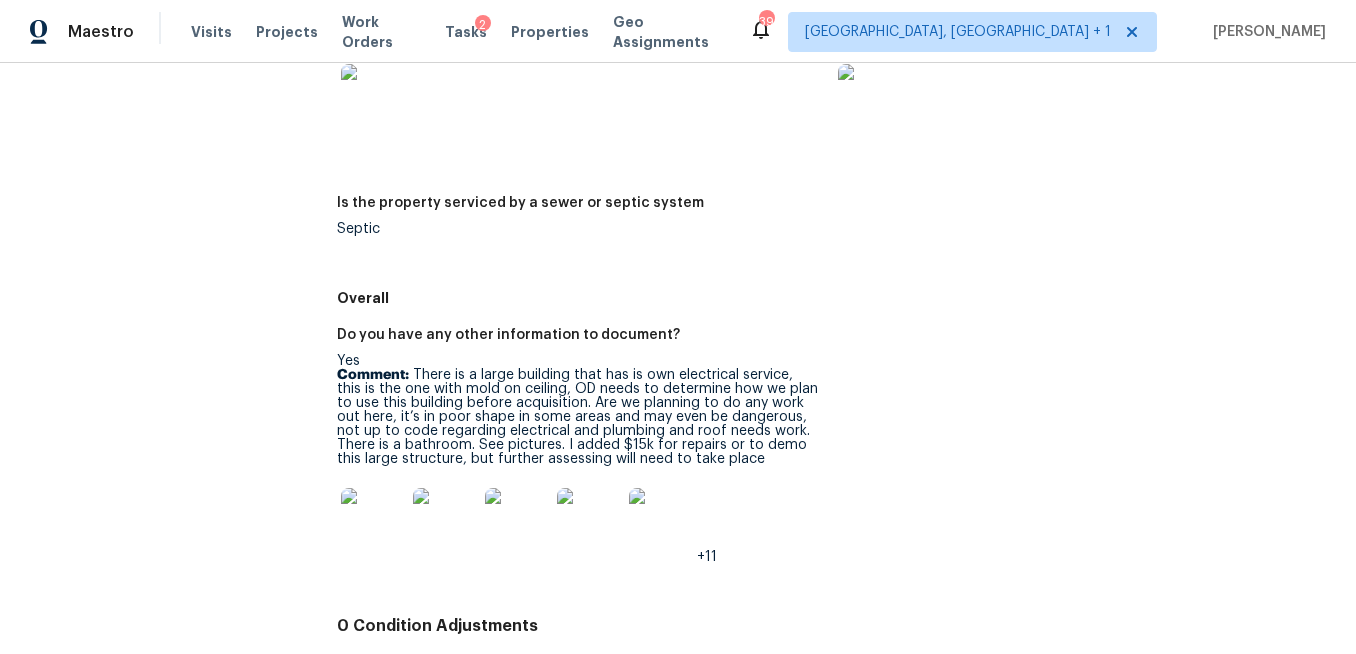 click at bounding box center [373, 520] 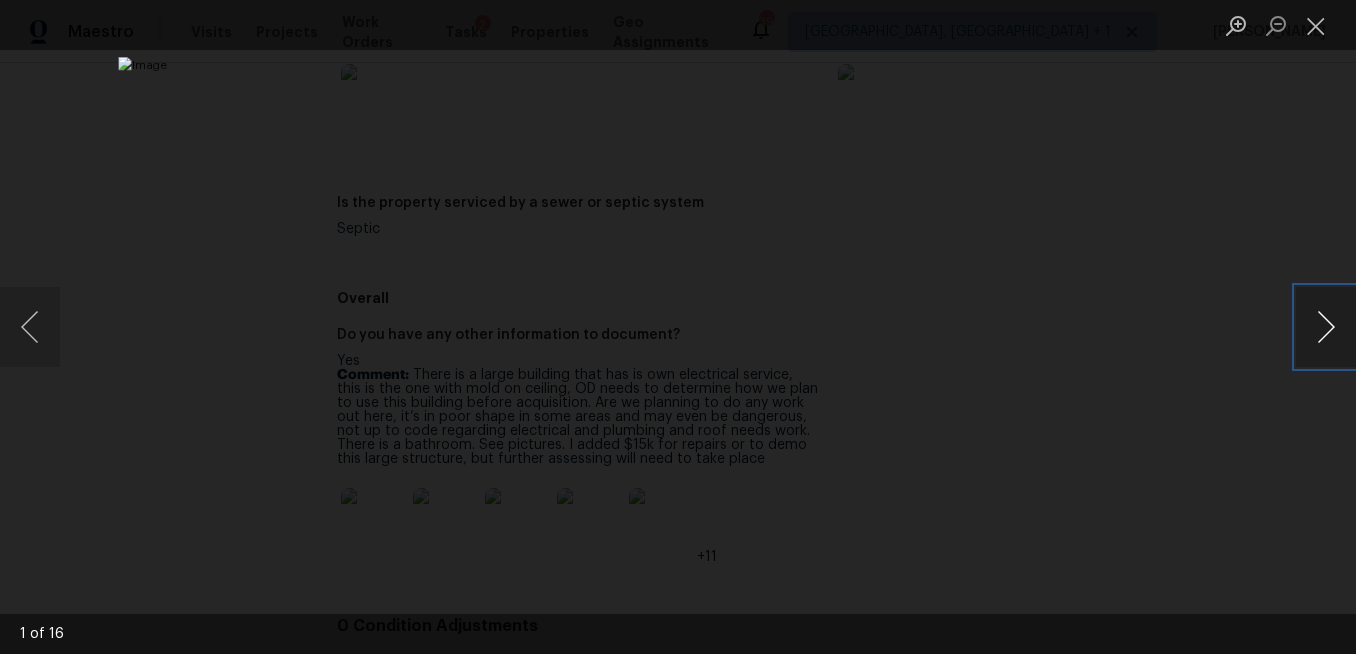 click at bounding box center (1326, 327) 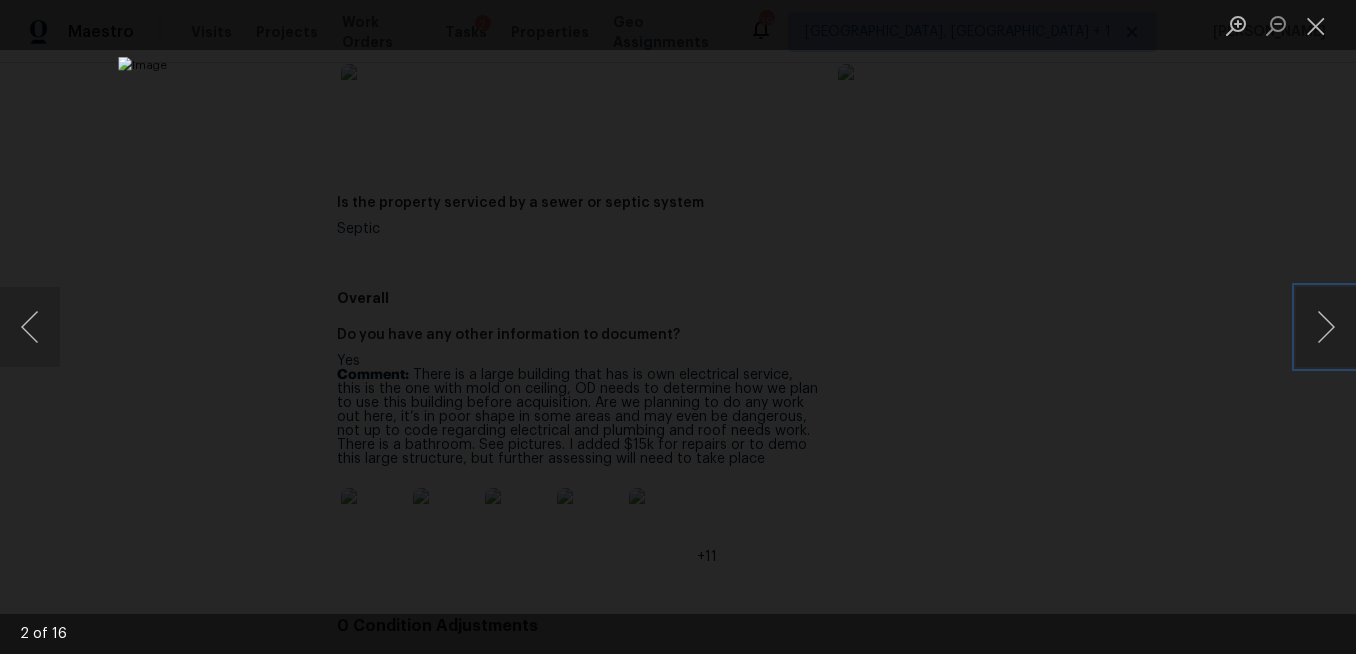 type 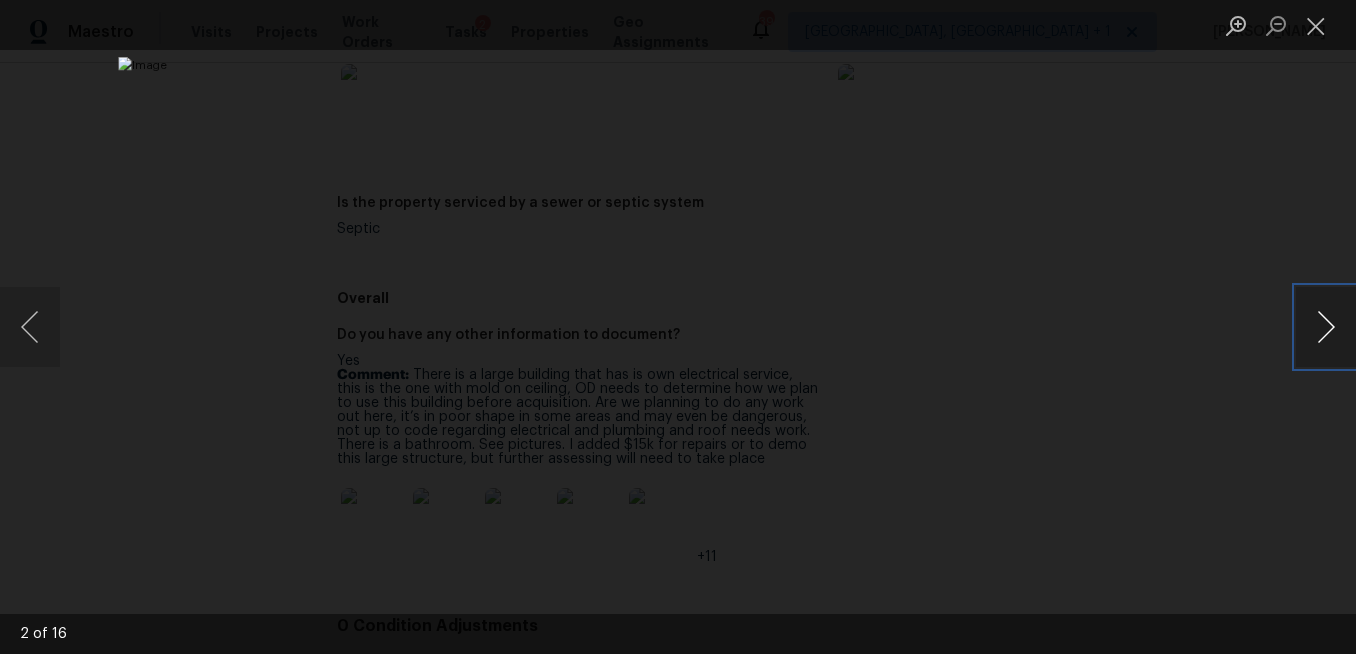 click at bounding box center (1326, 327) 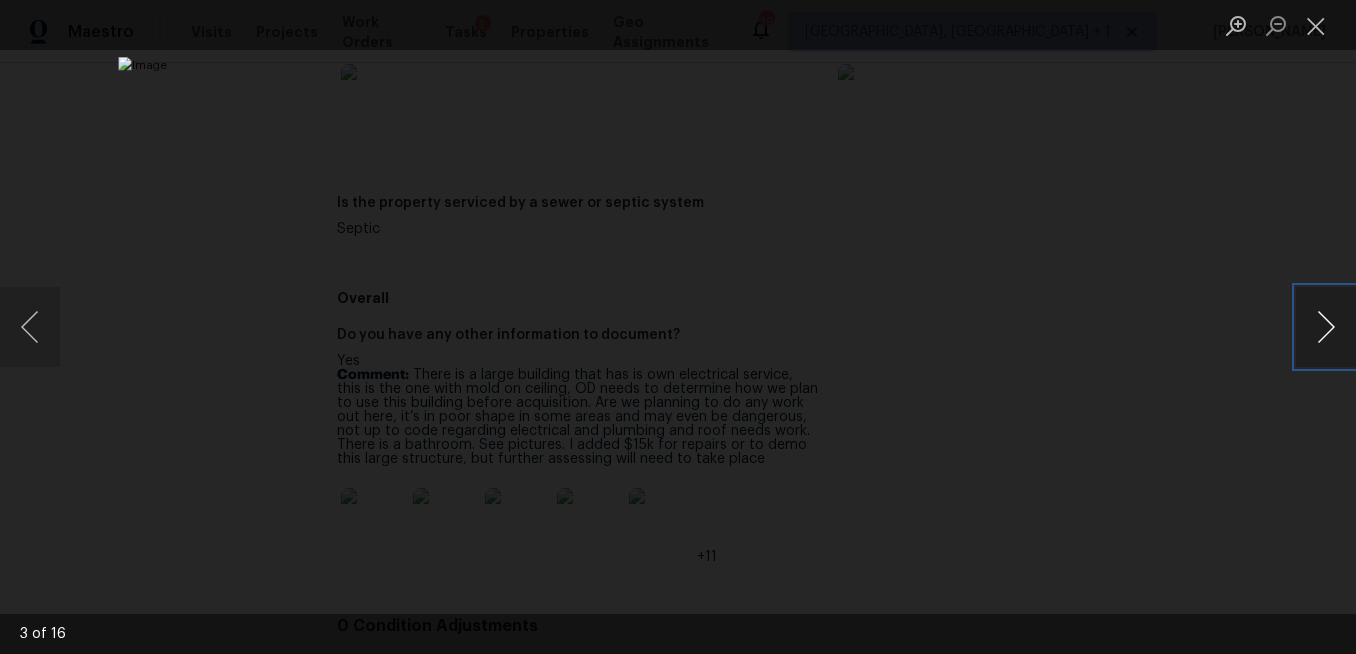 click at bounding box center [1326, 327] 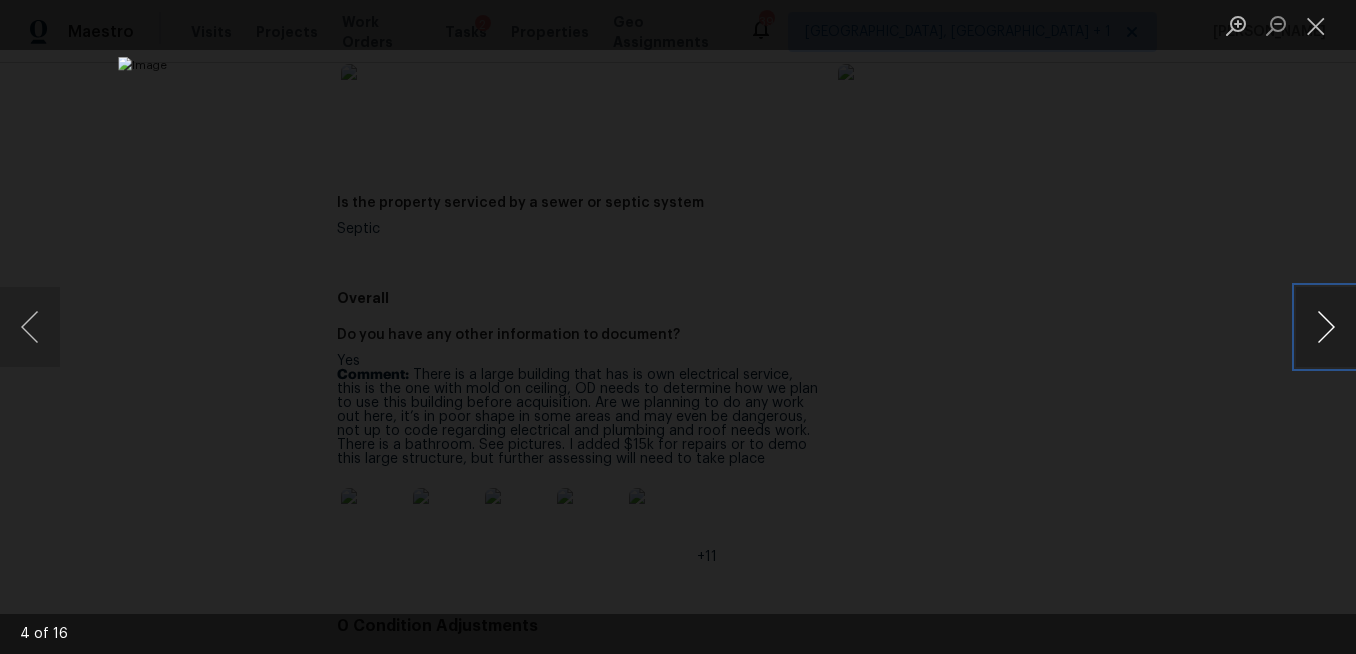 click at bounding box center (1326, 327) 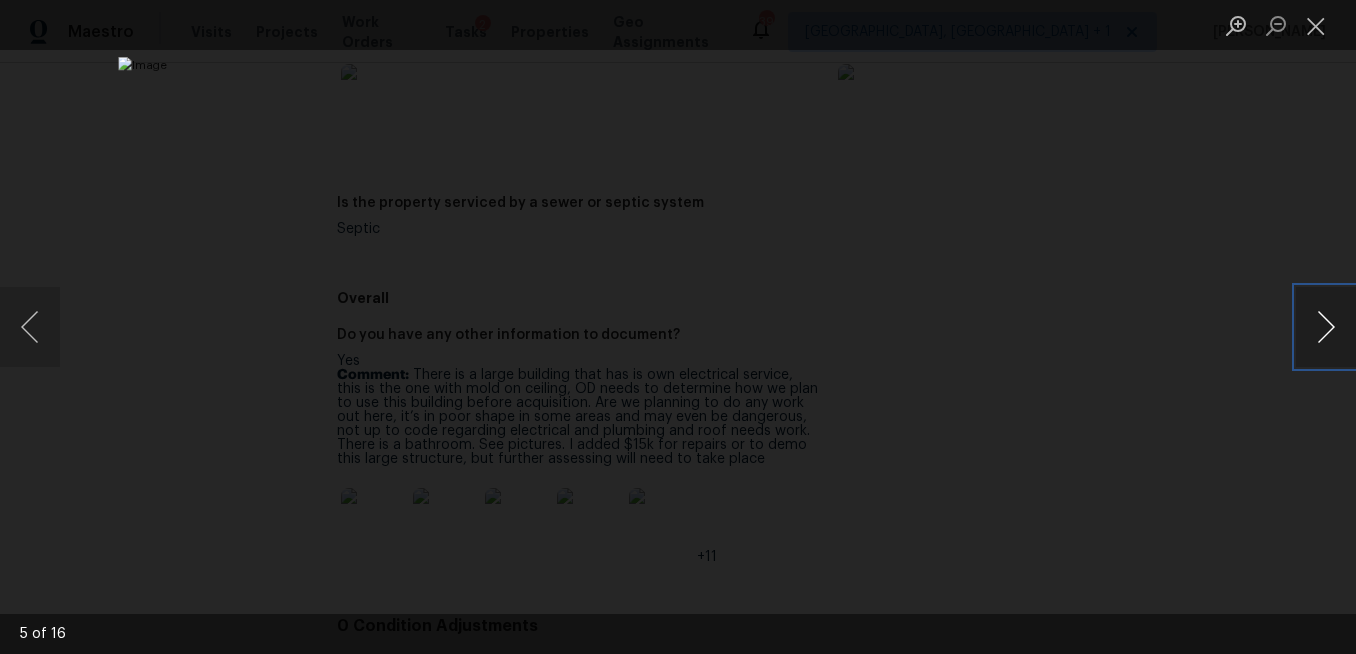 click at bounding box center (1326, 327) 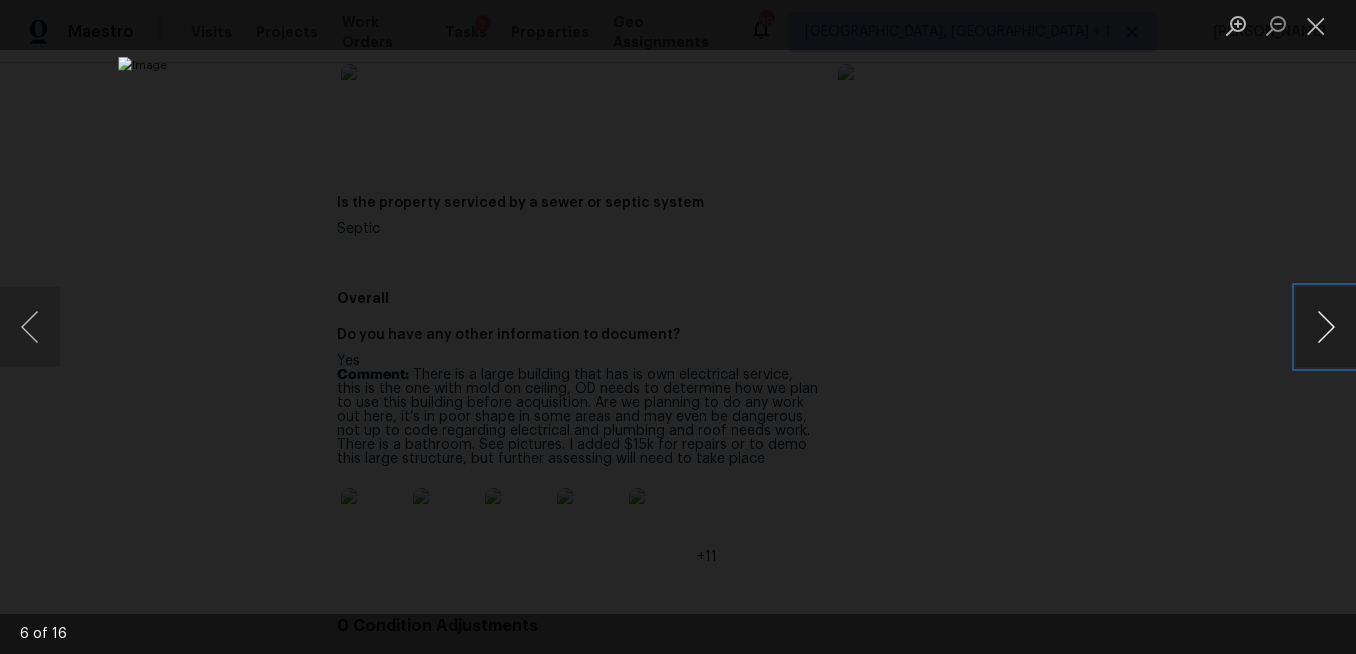 click at bounding box center [1326, 327] 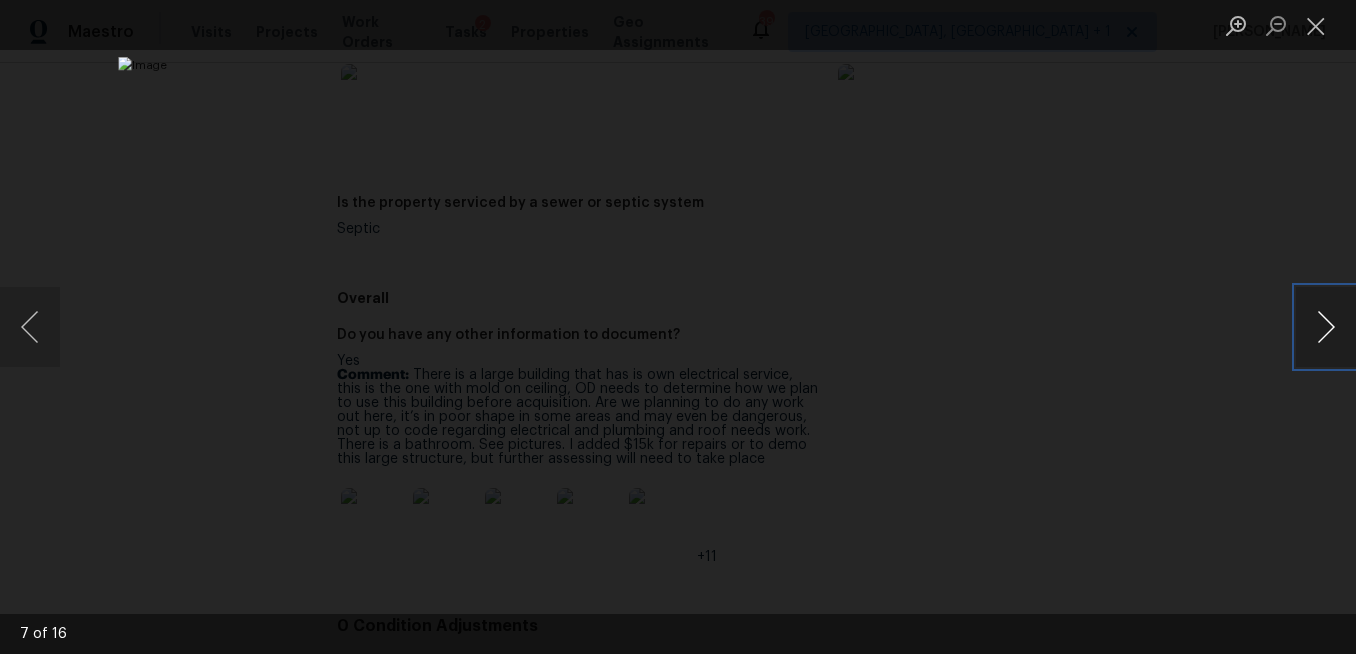 click at bounding box center [1326, 327] 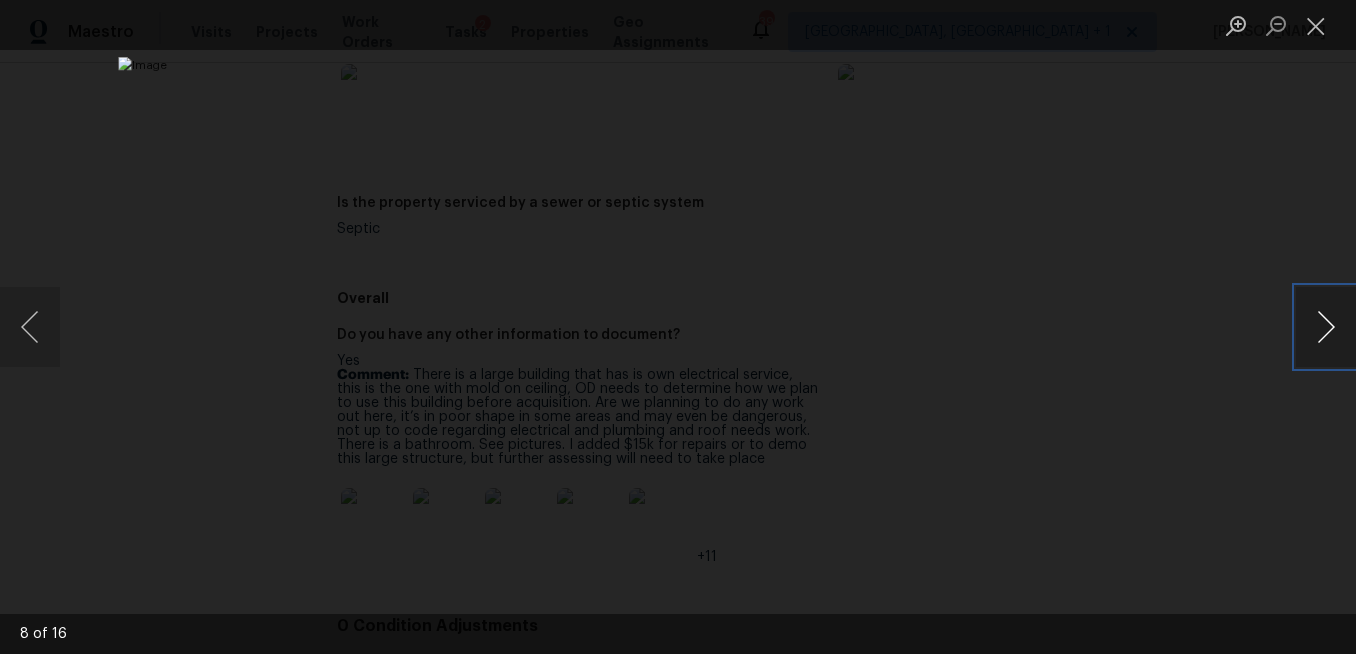 click at bounding box center (1326, 327) 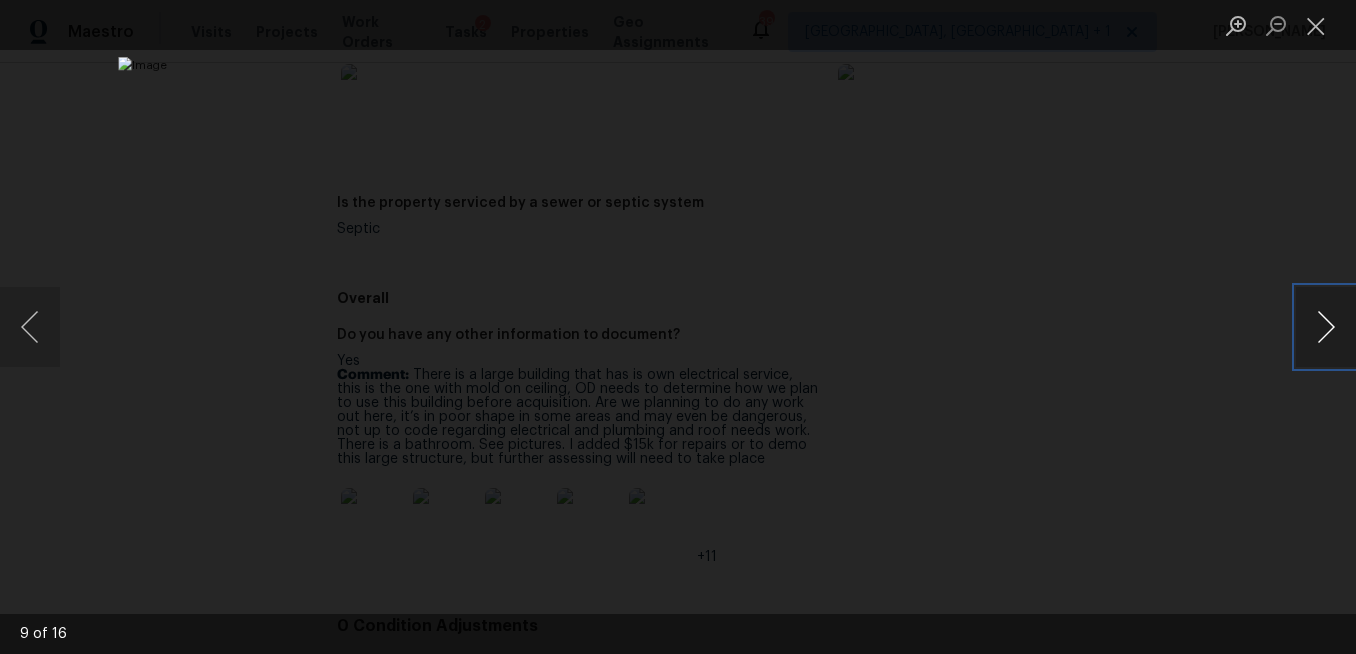 click at bounding box center (1326, 327) 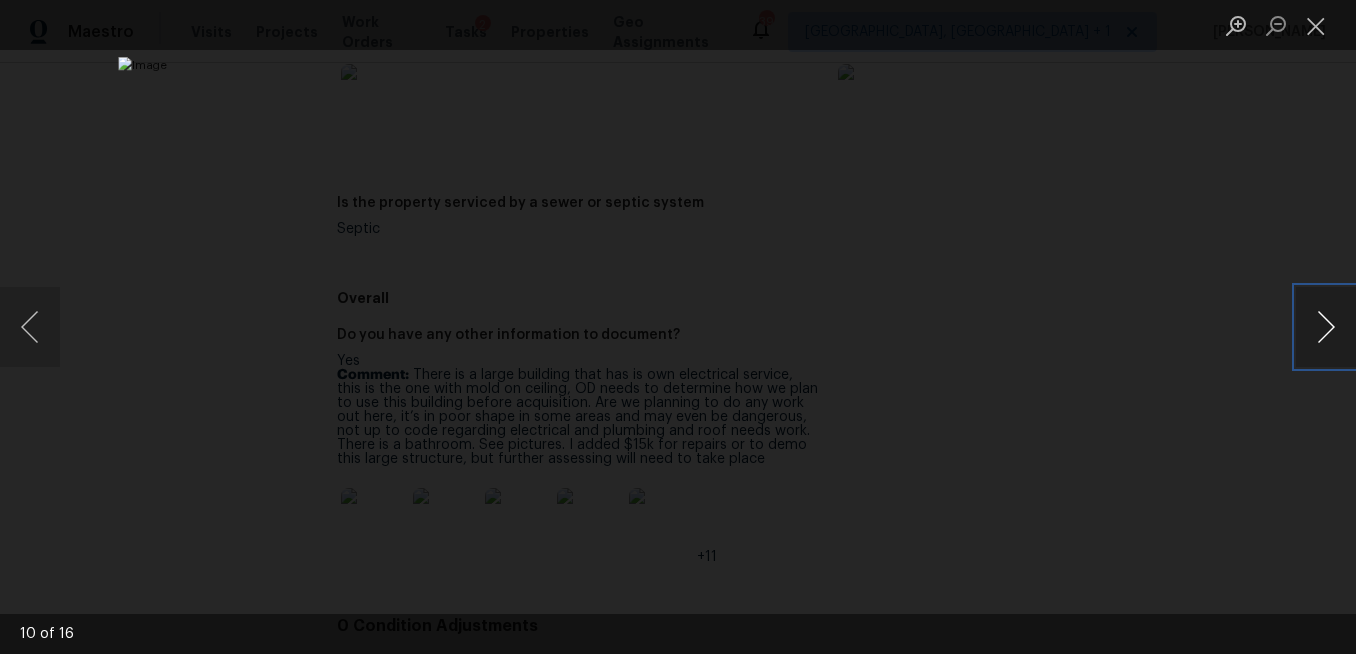 click at bounding box center (1326, 327) 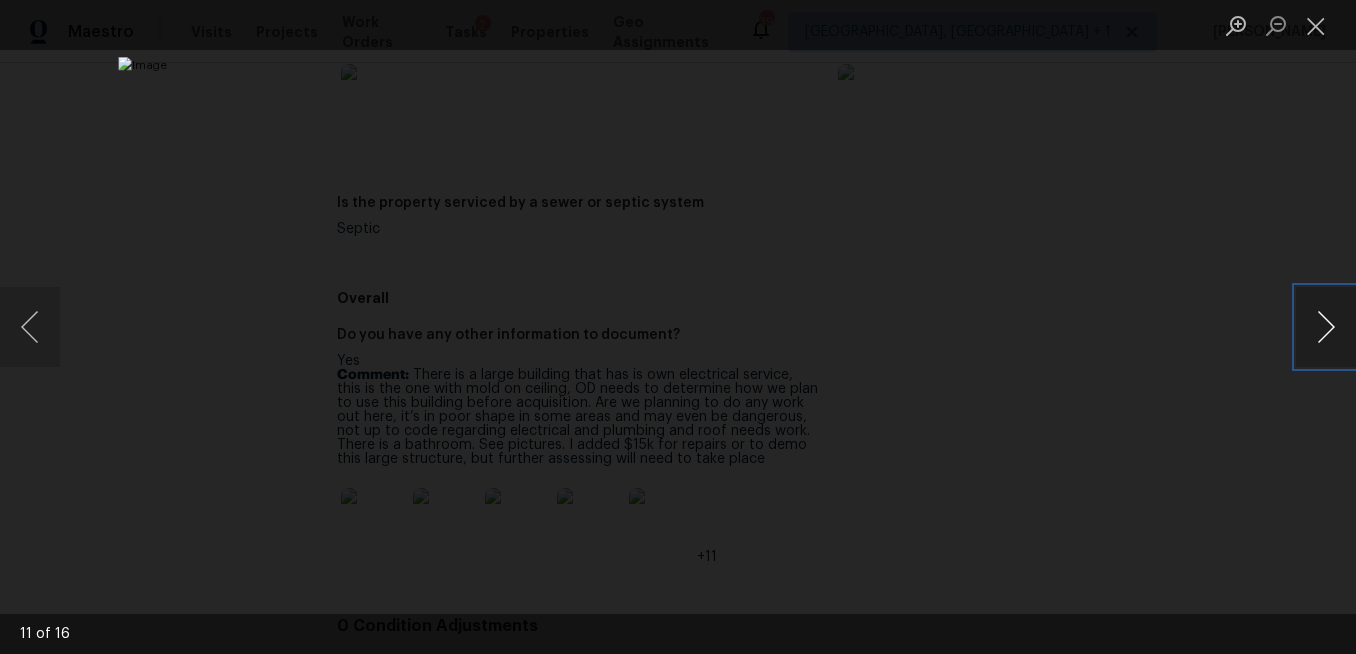 click at bounding box center [1326, 327] 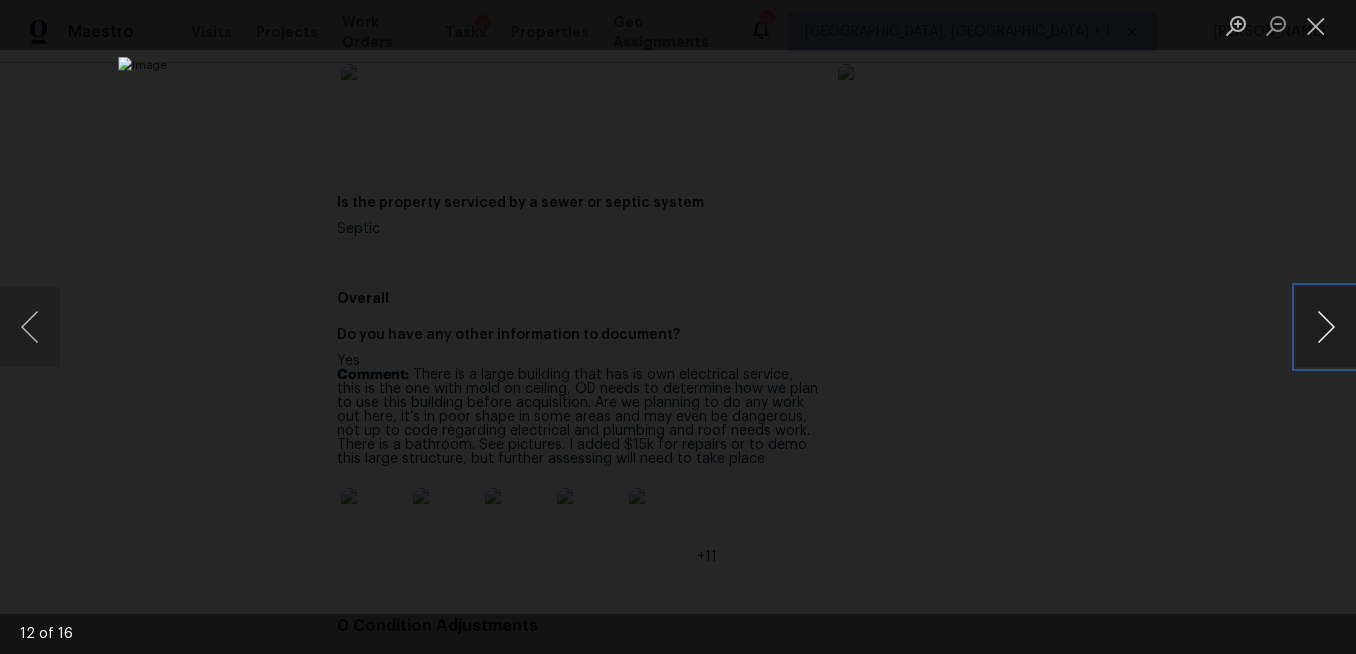 click at bounding box center (1326, 327) 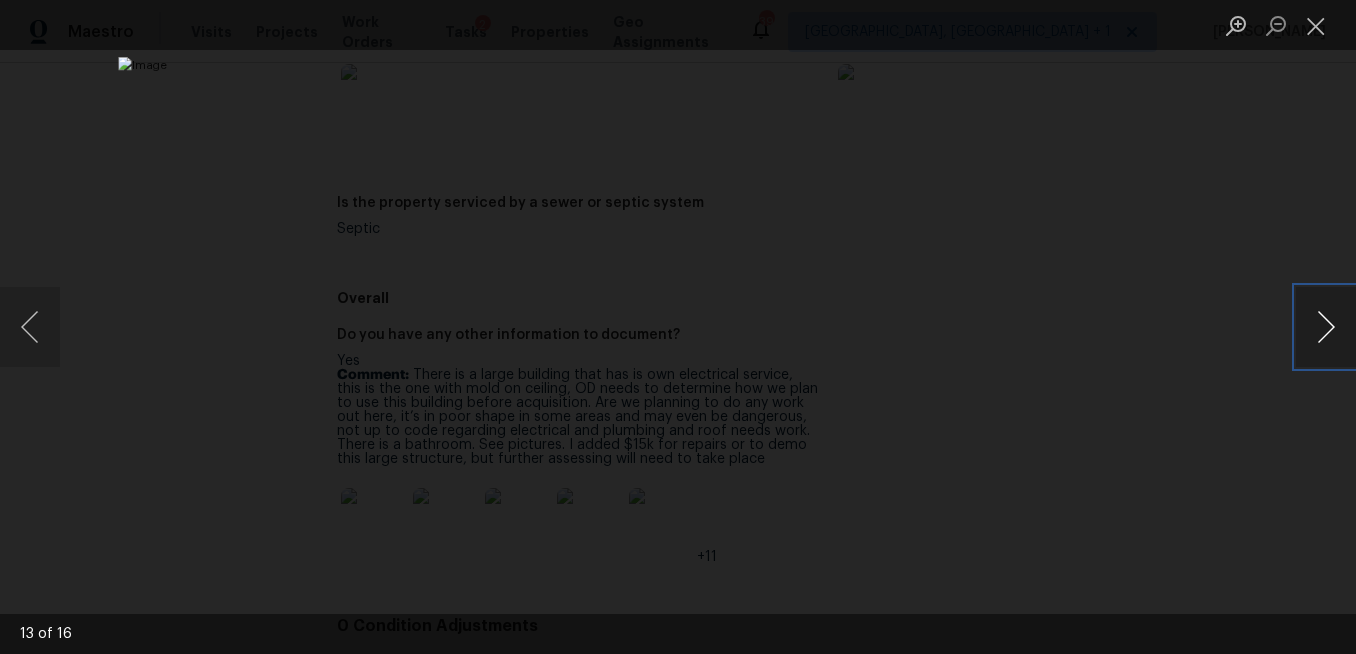 click at bounding box center (1326, 327) 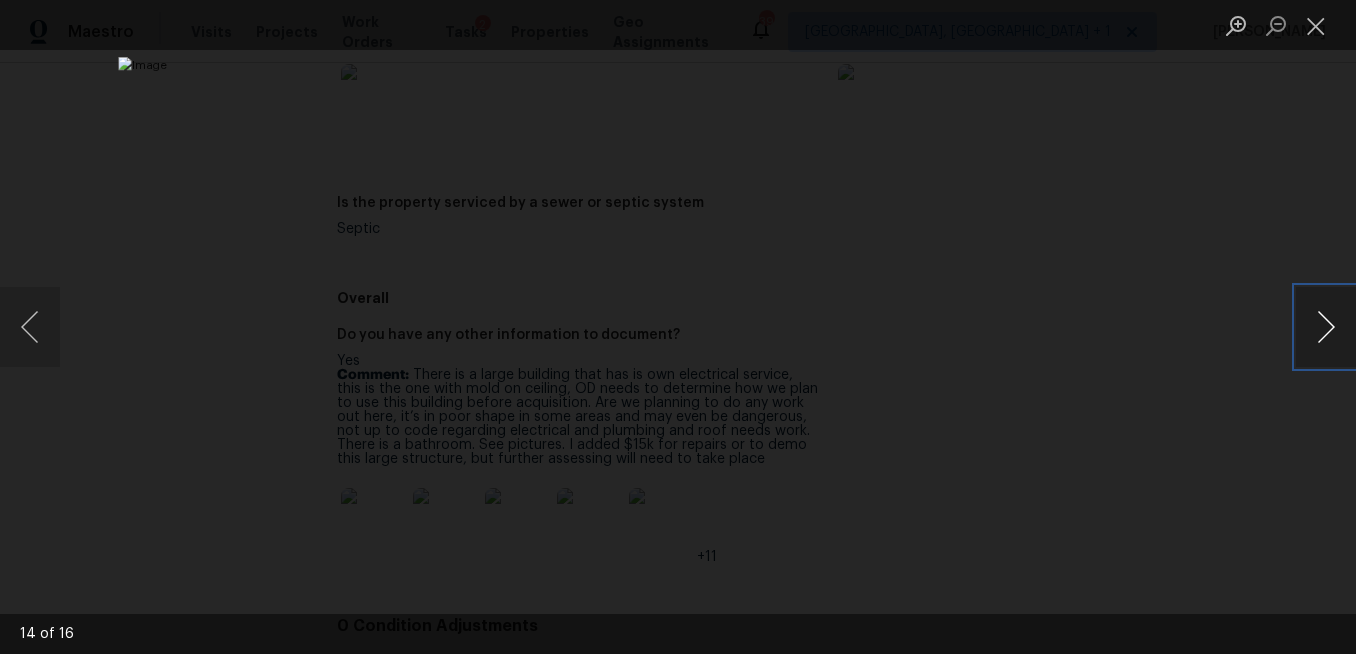 click at bounding box center (1326, 327) 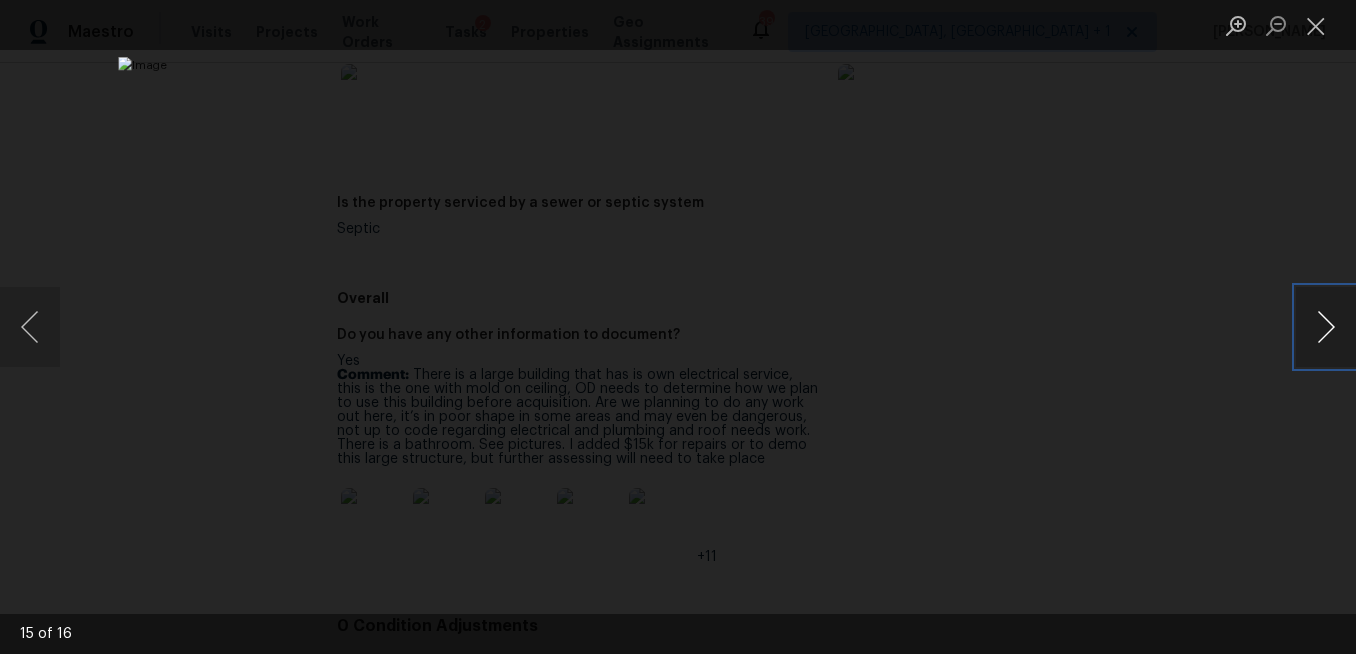 click at bounding box center (1326, 327) 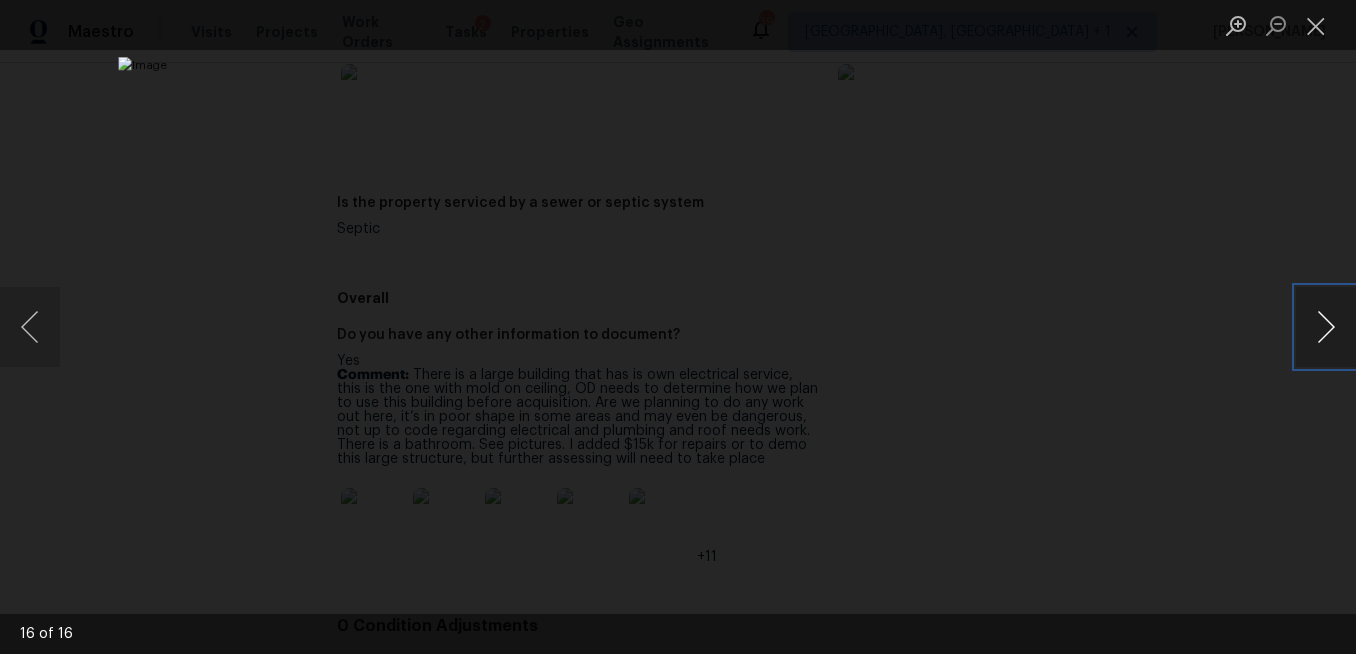 click at bounding box center [1326, 327] 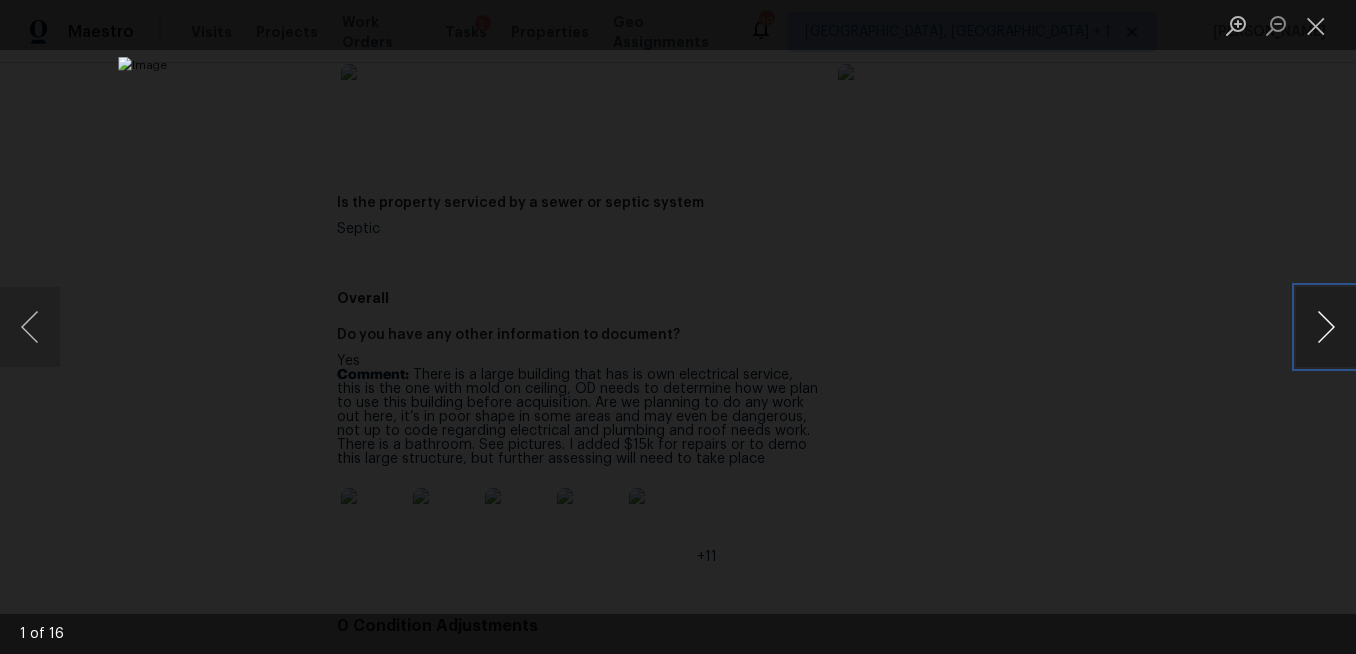 click at bounding box center [1326, 327] 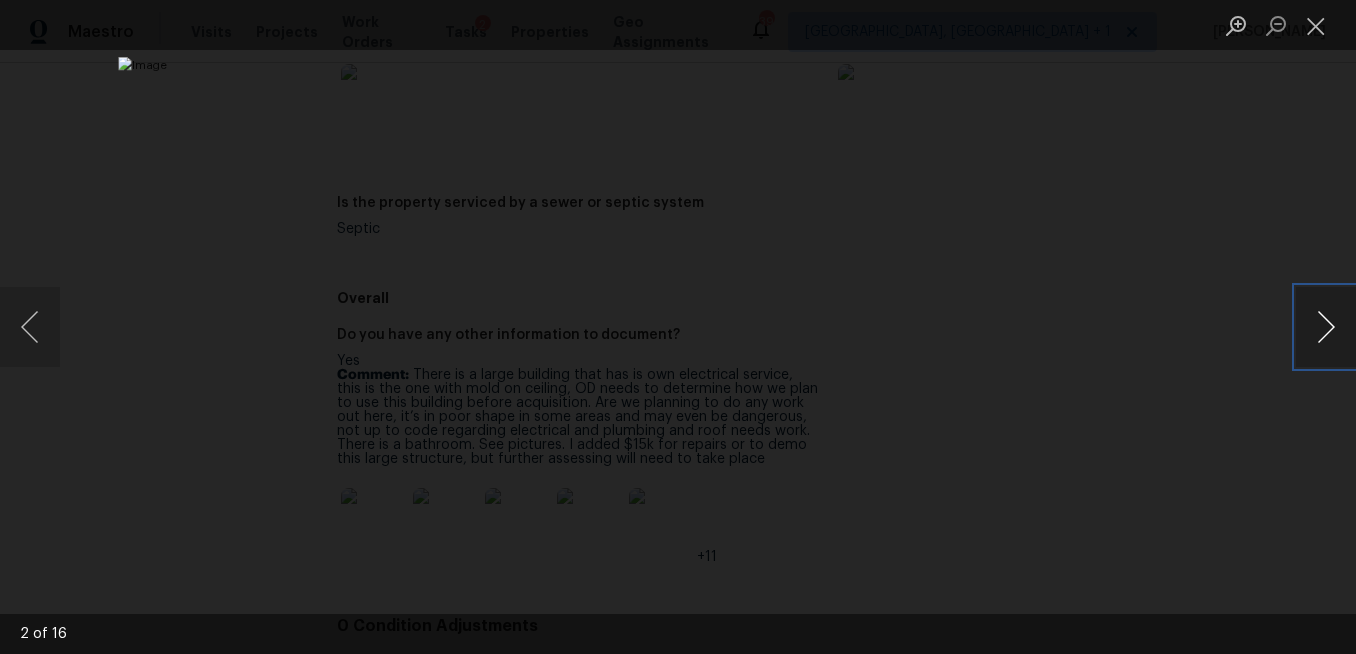 click at bounding box center (1326, 327) 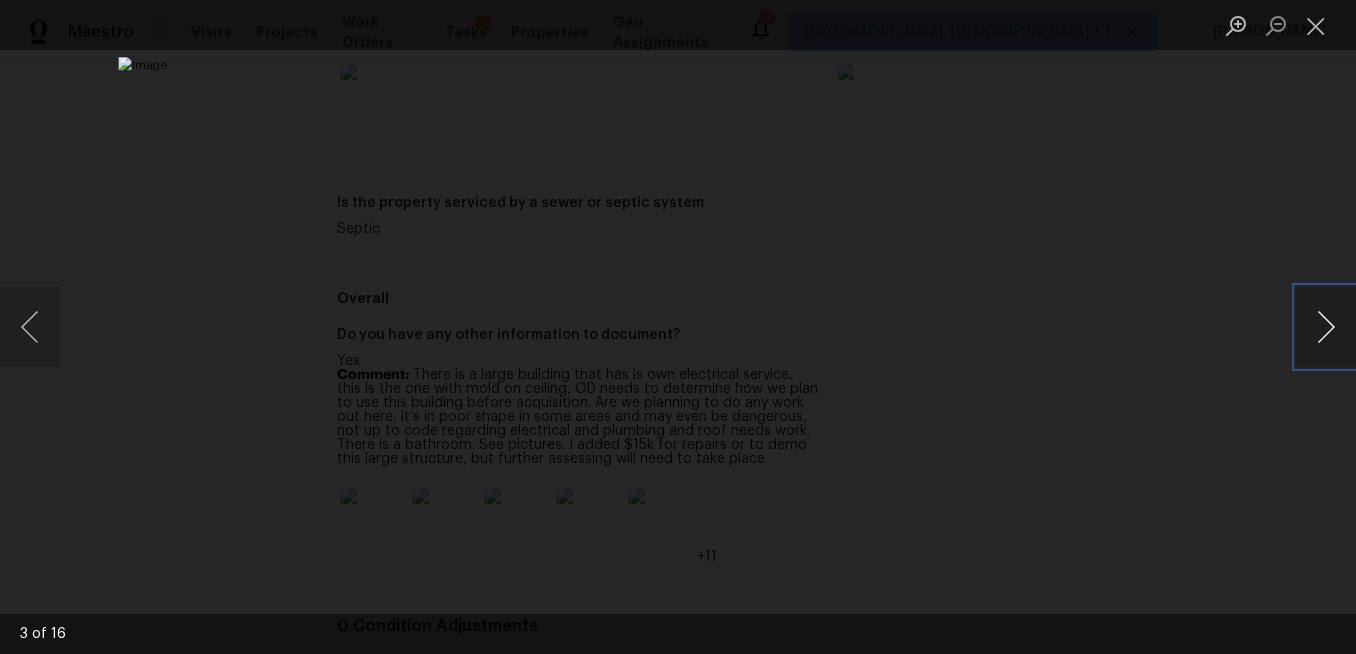 click at bounding box center (1326, 327) 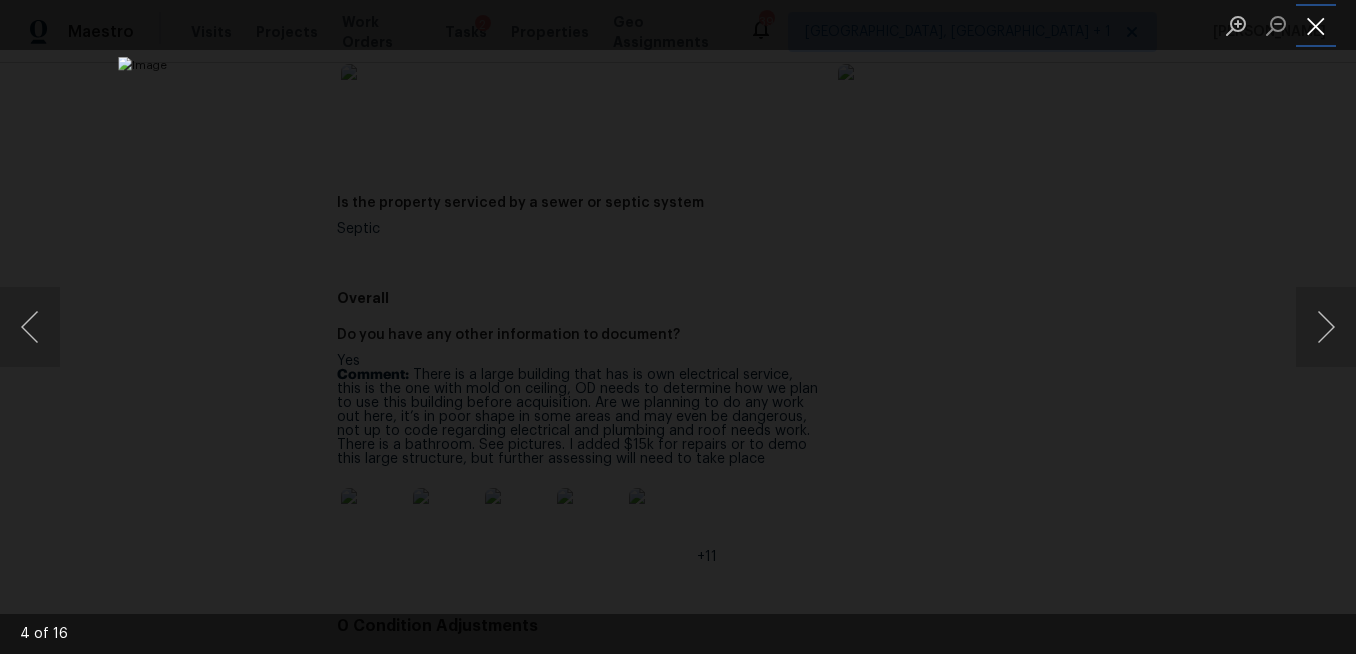 click at bounding box center [1316, 25] 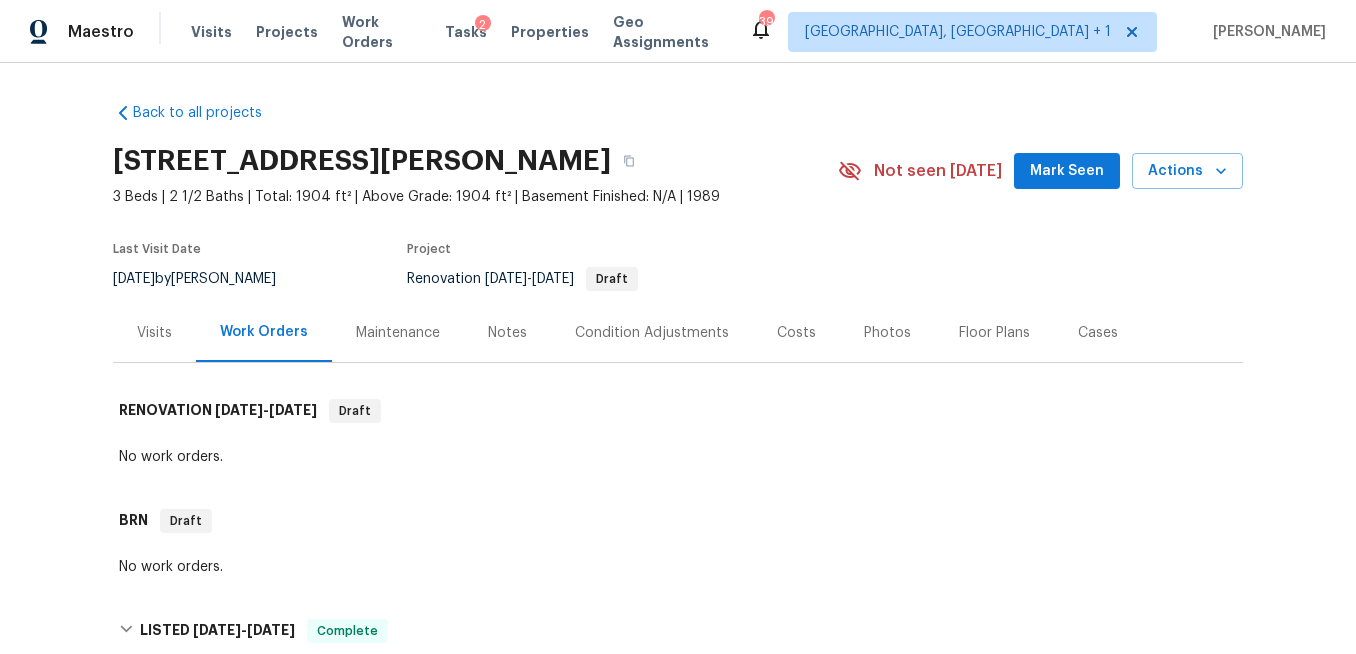 scroll, scrollTop: 0, scrollLeft: 0, axis: both 